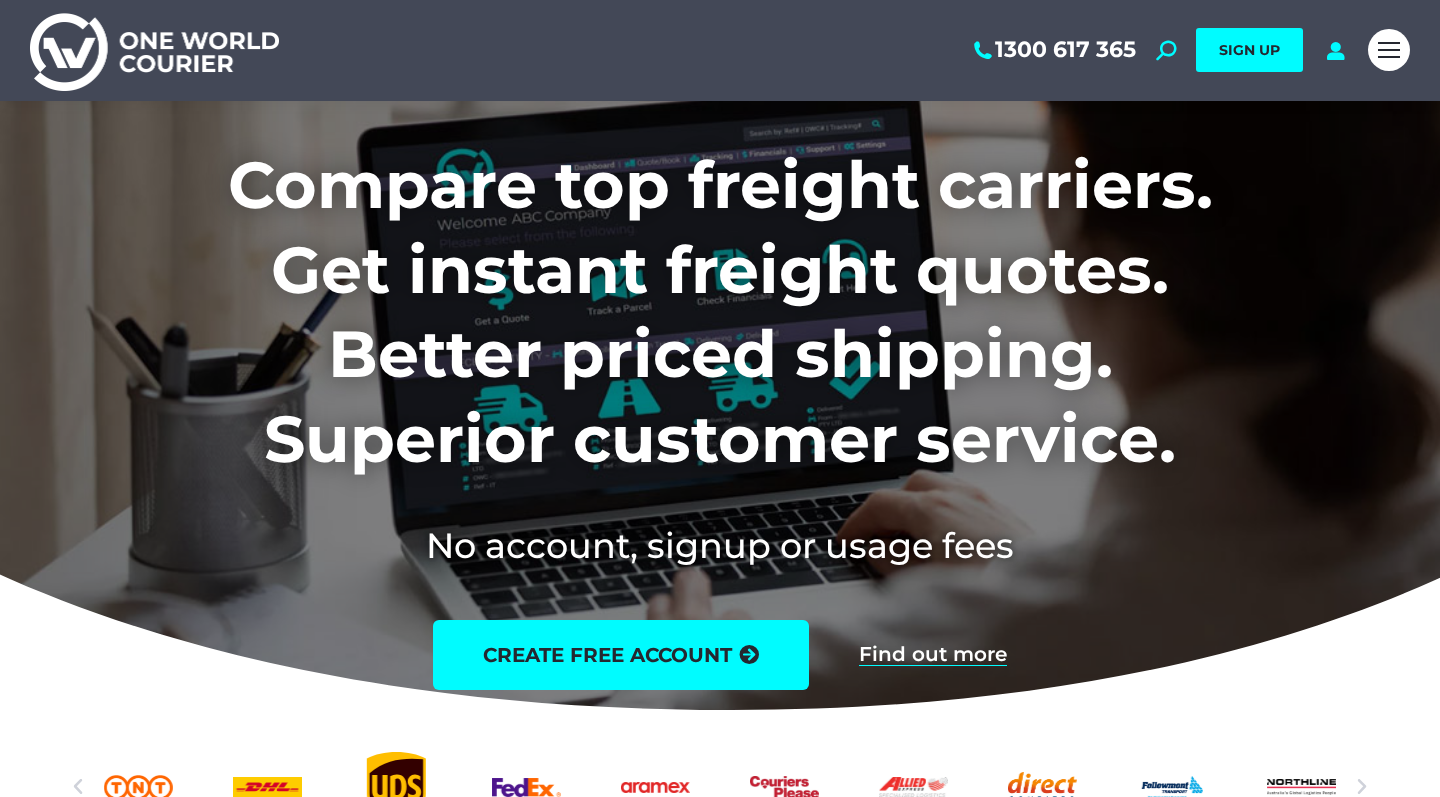 scroll, scrollTop: 78, scrollLeft: 0, axis: vertical 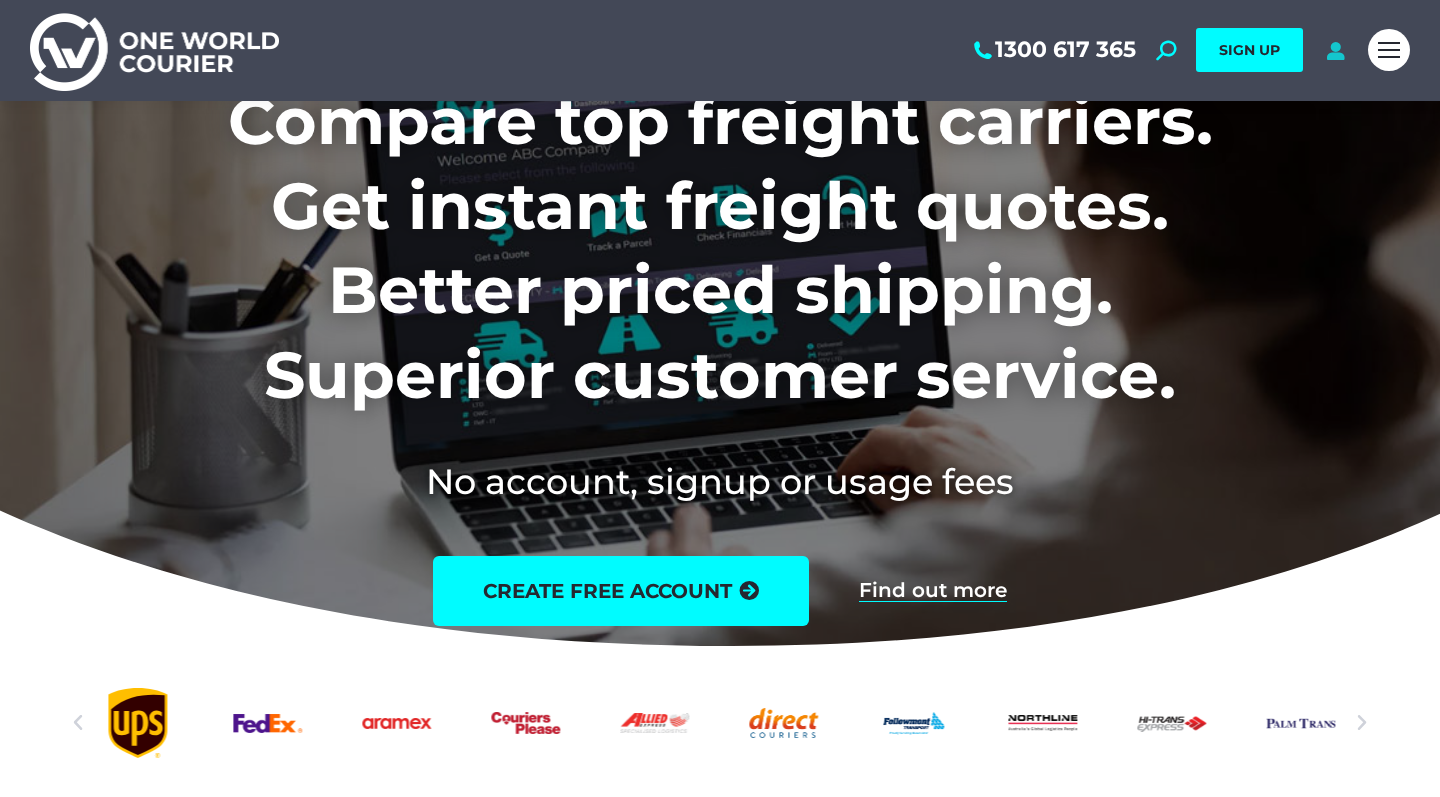 click at bounding box center [1335, 50] 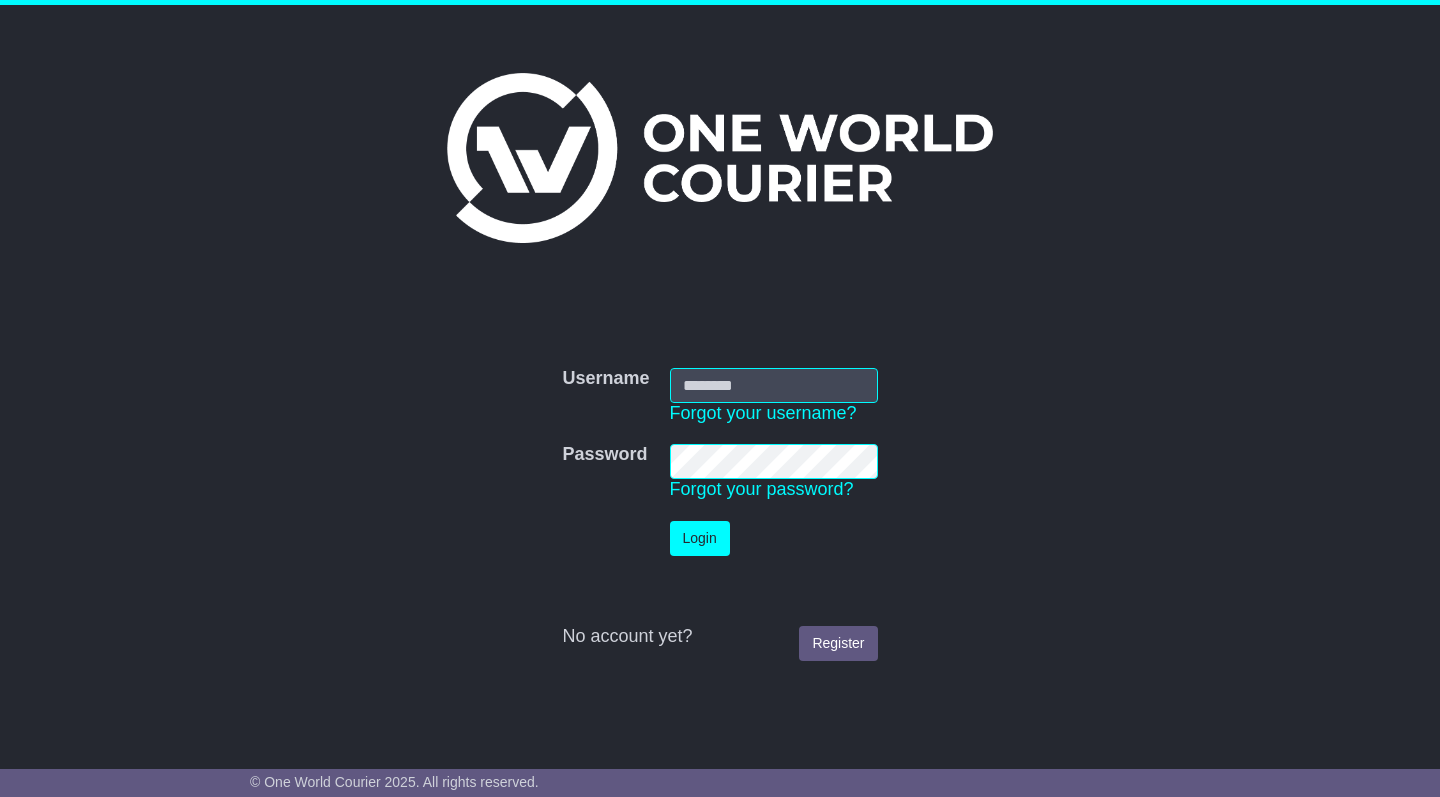 scroll, scrollTop: 0, scrollLeft: 0, axis: both 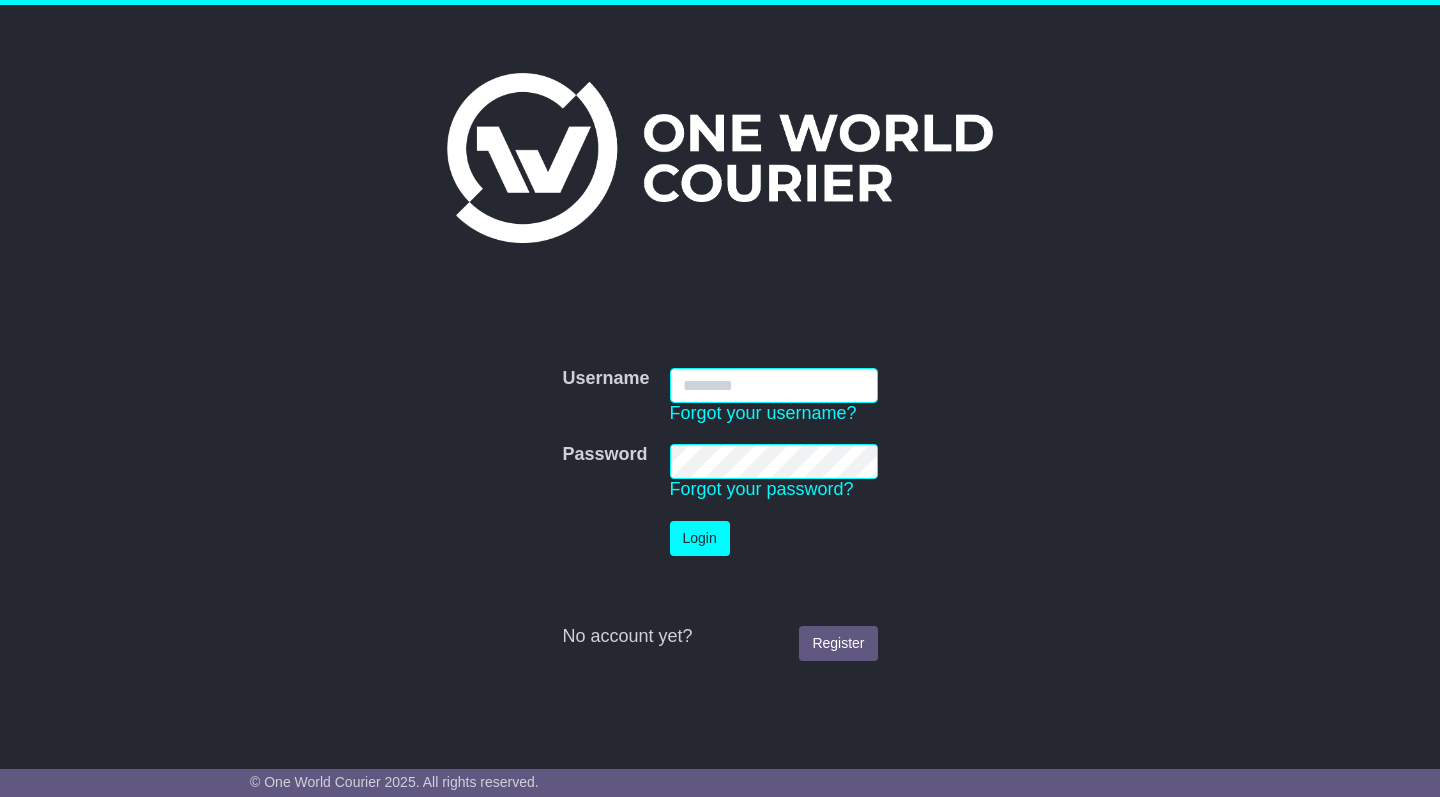 click on "Username" at bounding box center [774, 385] 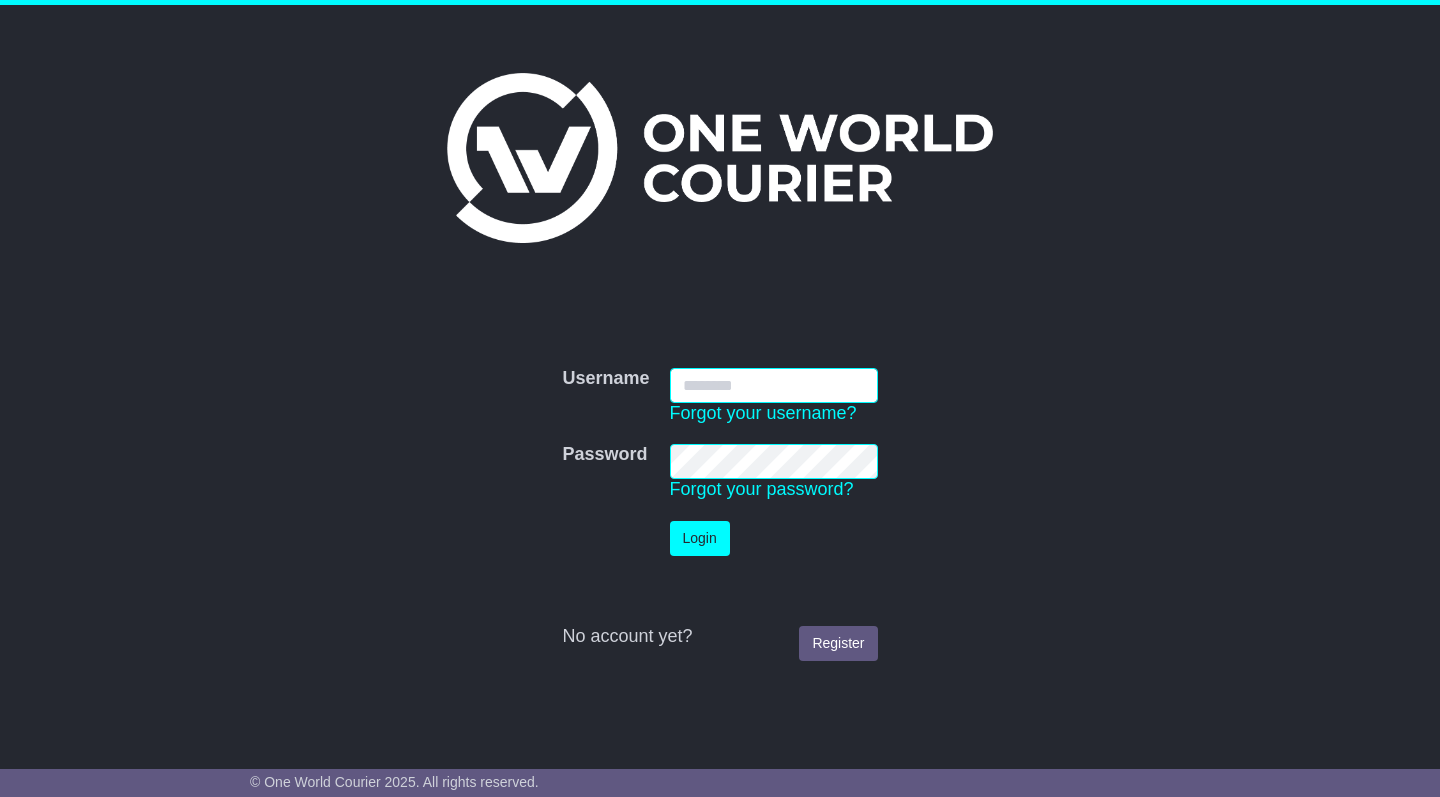 click on "Username" at bounding box center (774, 385) 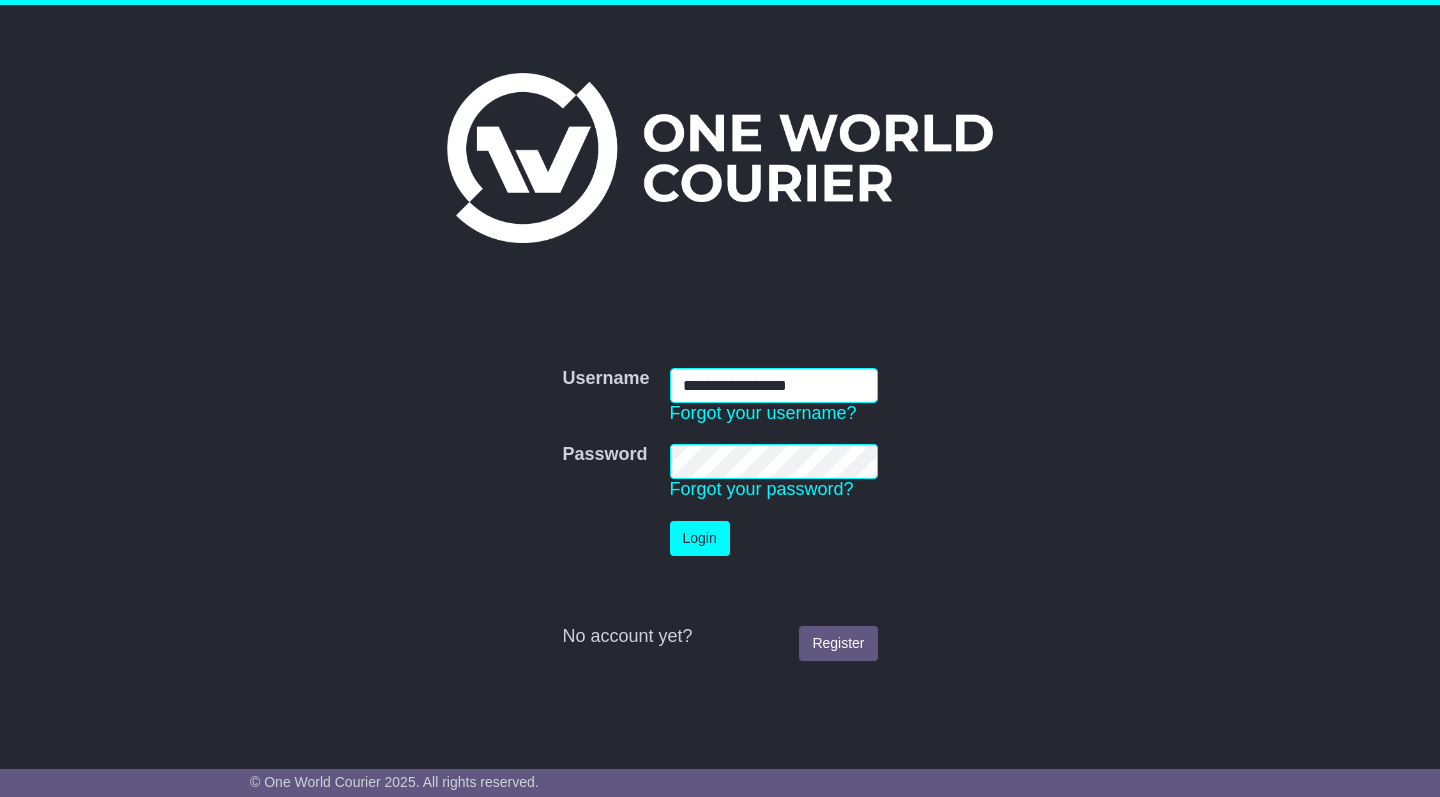 type on "**********" 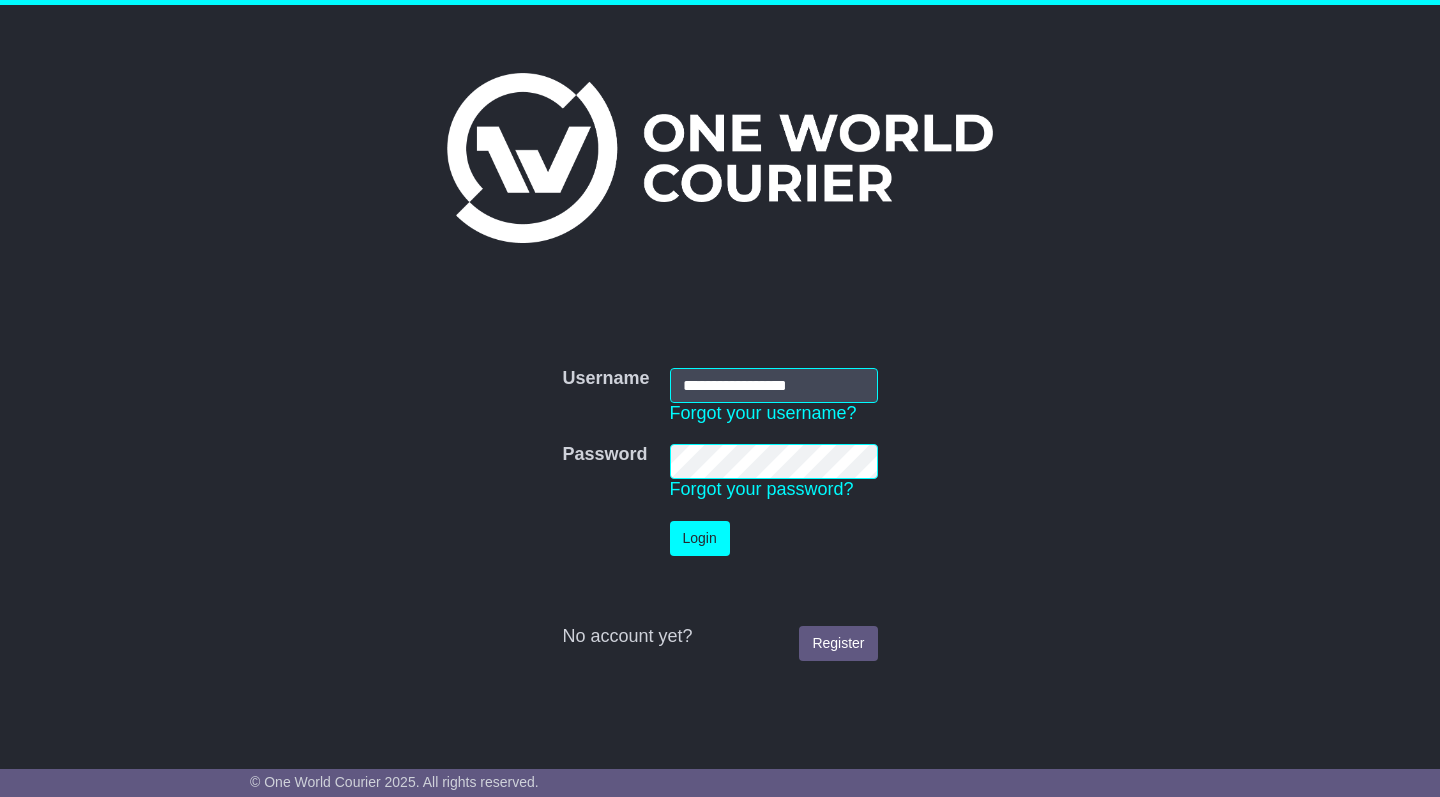 click on "Login" at bounding box center [700, 538] 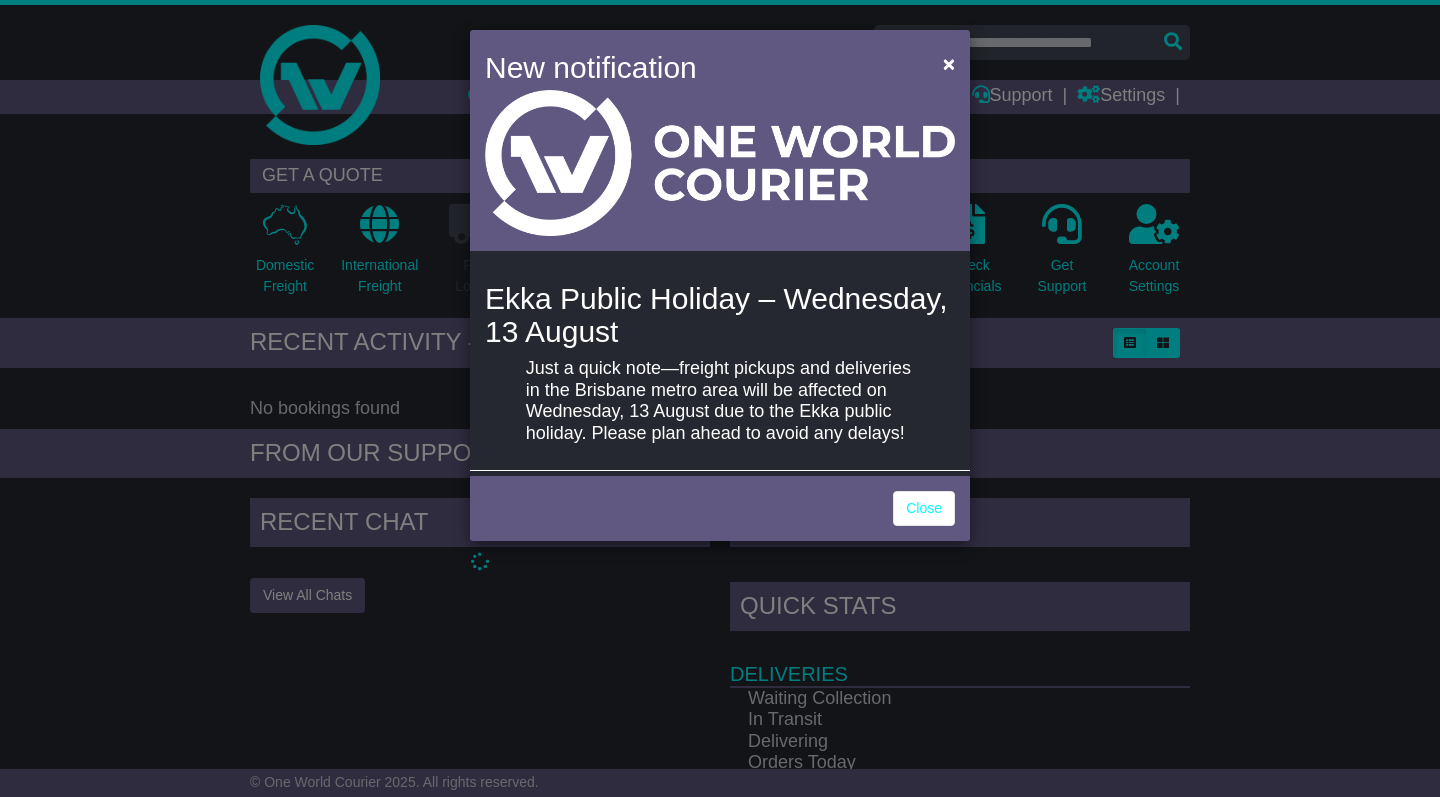 scroll, scrollTop: 0, scrollLeft: 0, axis: both 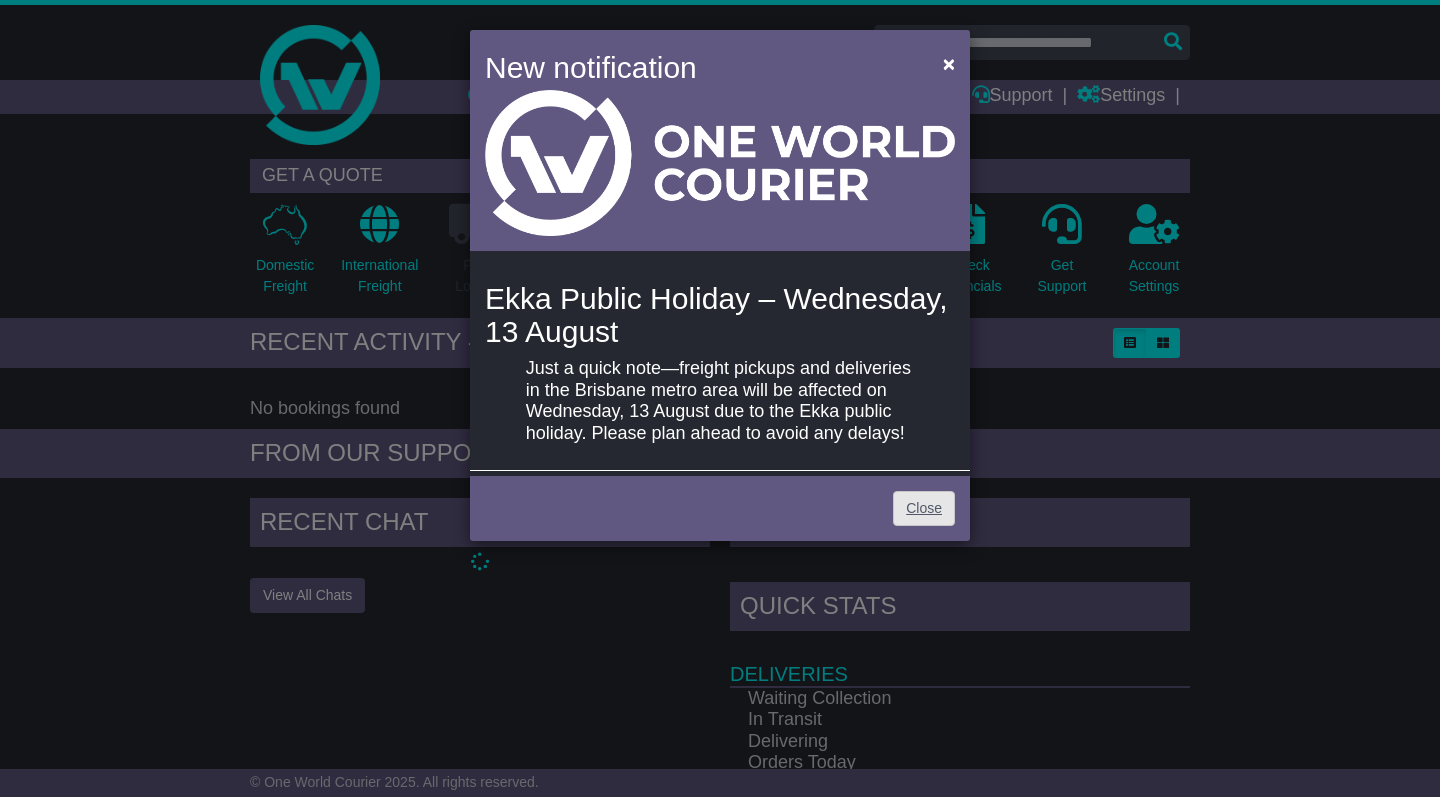 click on "Close" at bounding box center [924, 508] 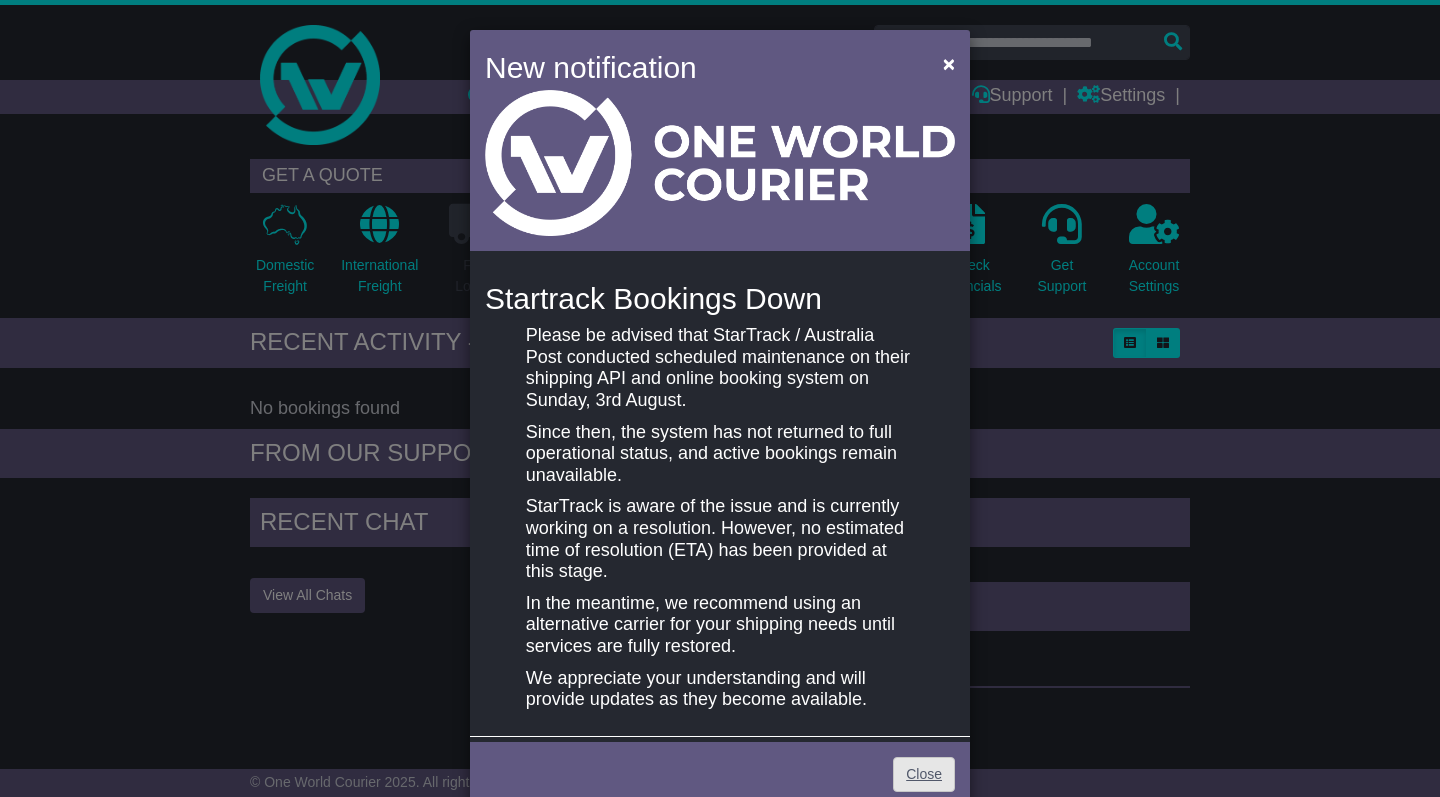 click on "Close" at bounding box center (924, 774) 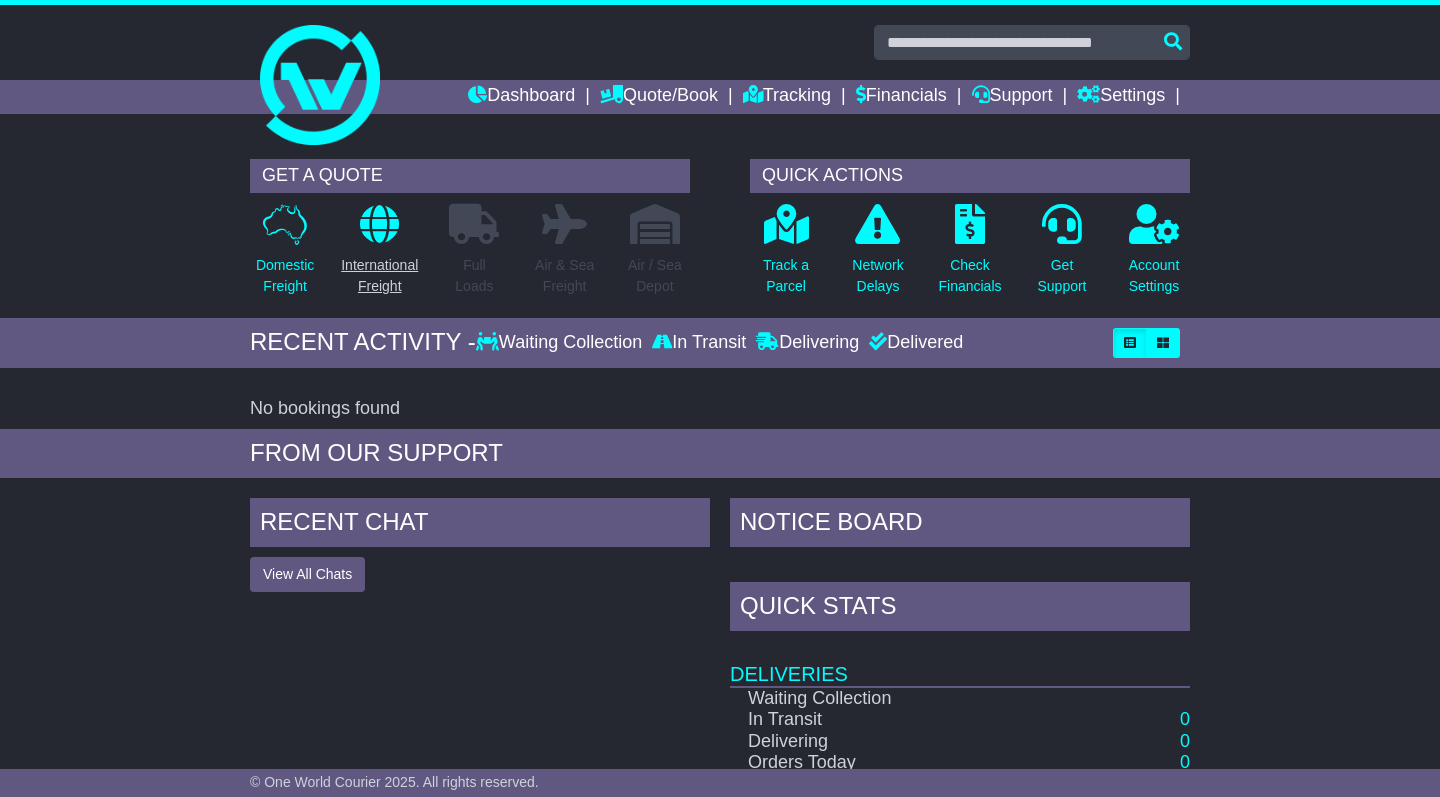 click on "International Freight" at bounding box center (379, 276) 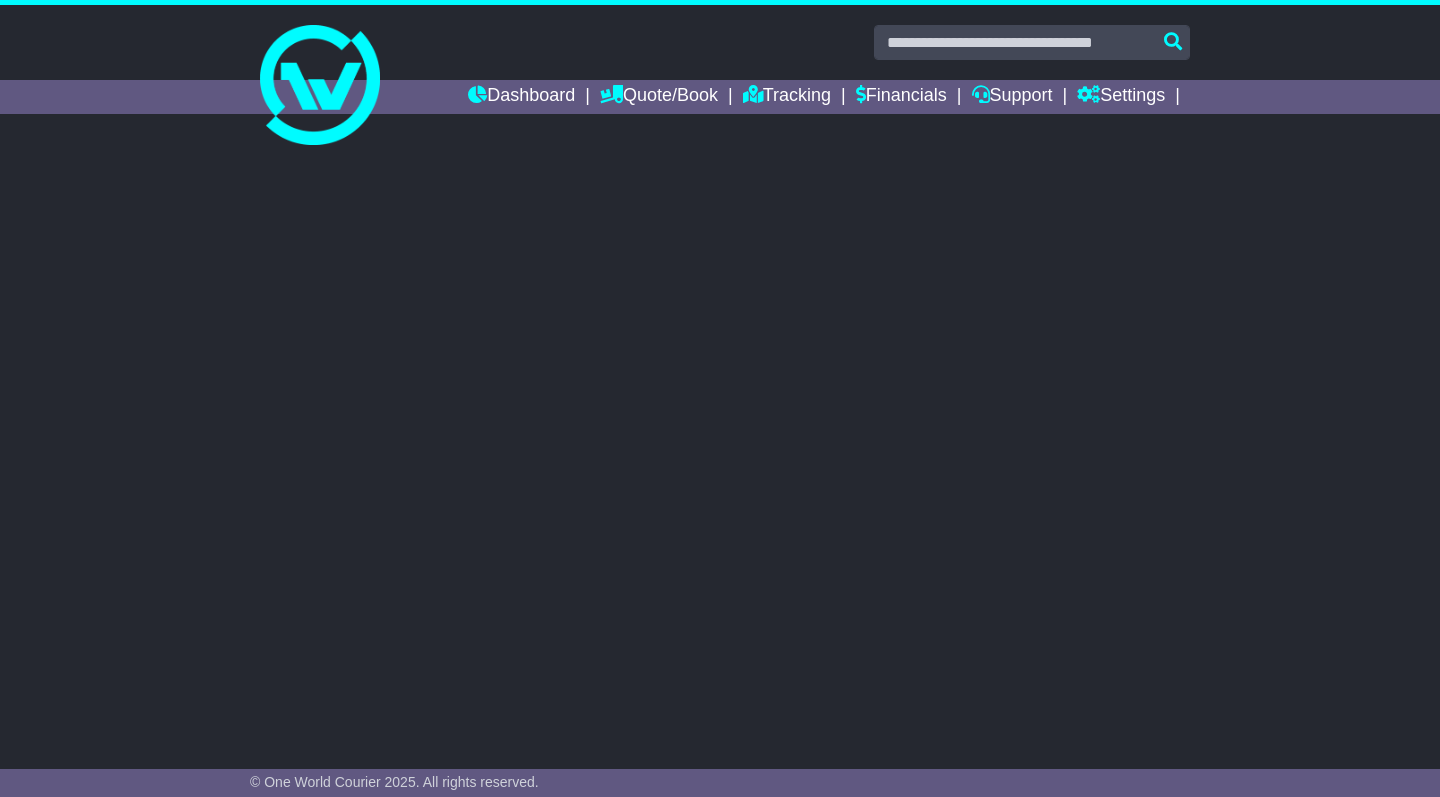 scroll, scrollTop: 0, scrollLeft: 0, axis: both 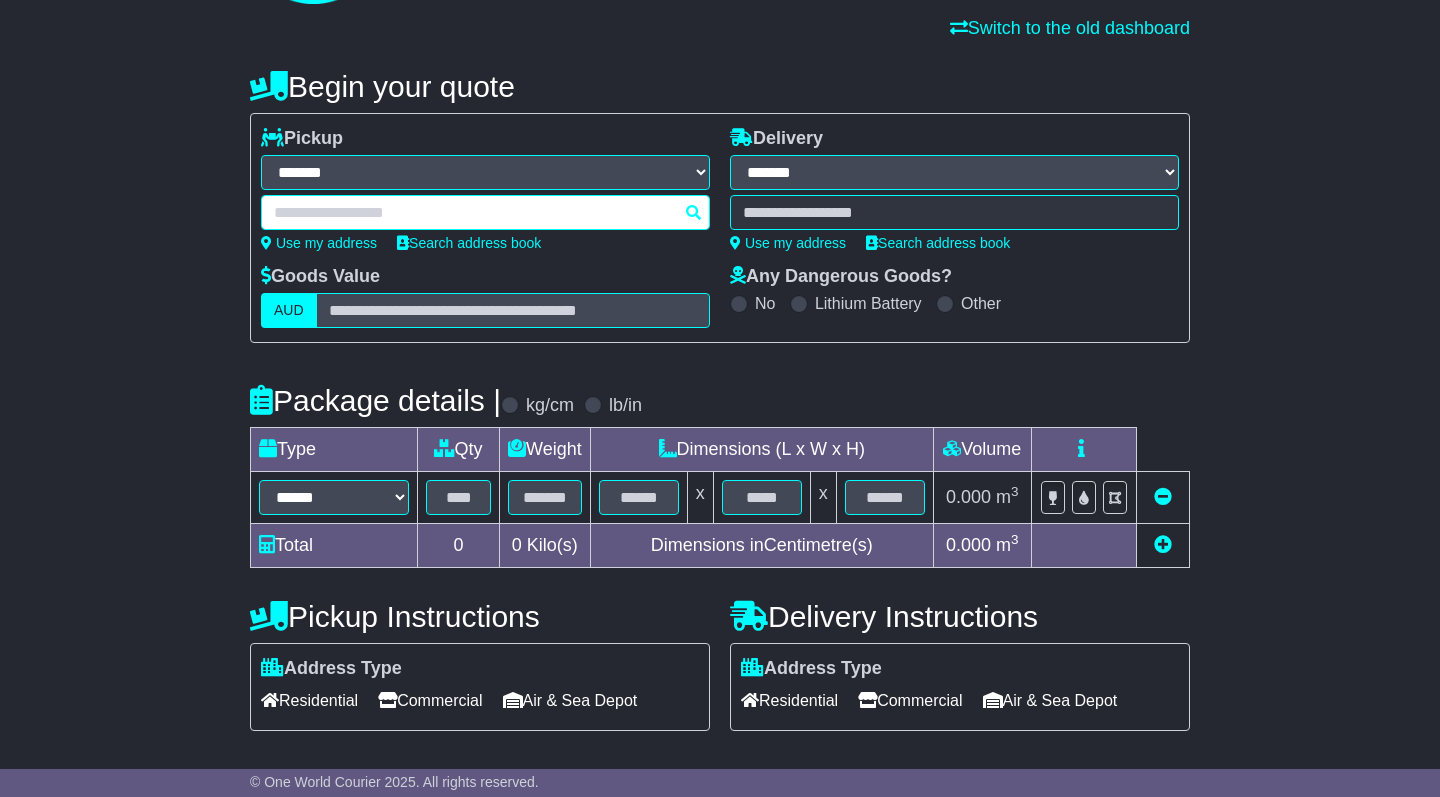 click at bounding box center [485, 212] 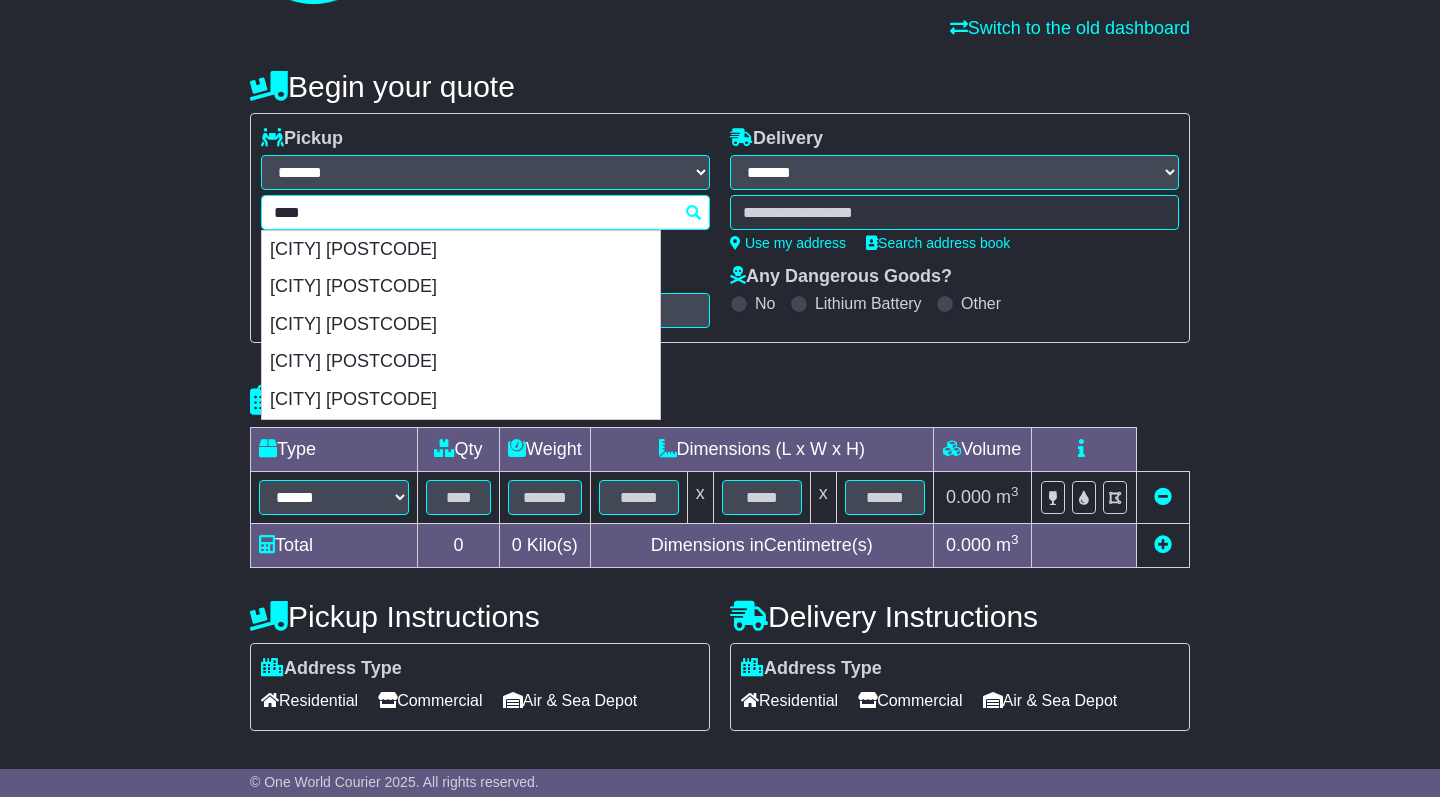 type on "*****" 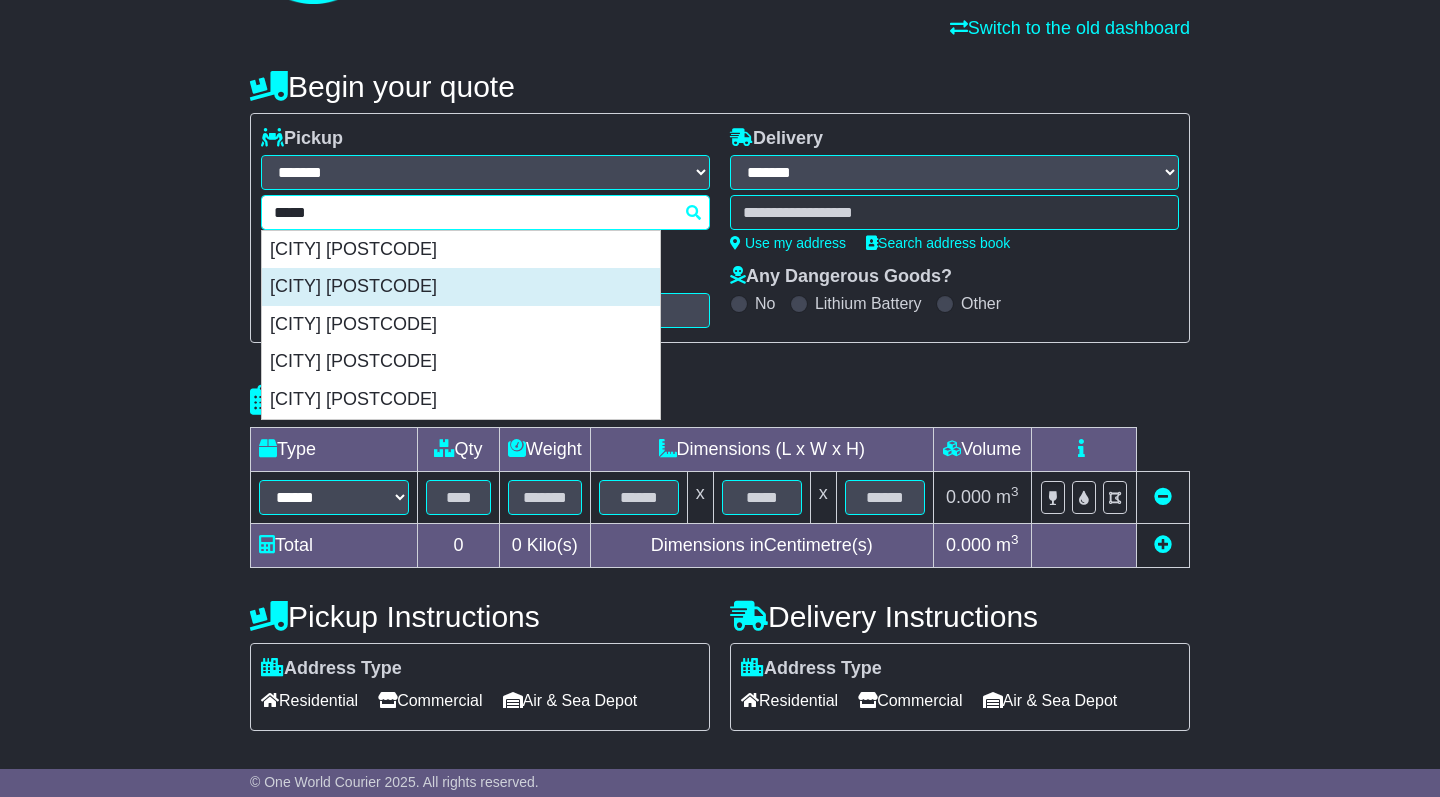 click on "FREMANTLE 6160" at bounding box center (461, 287) 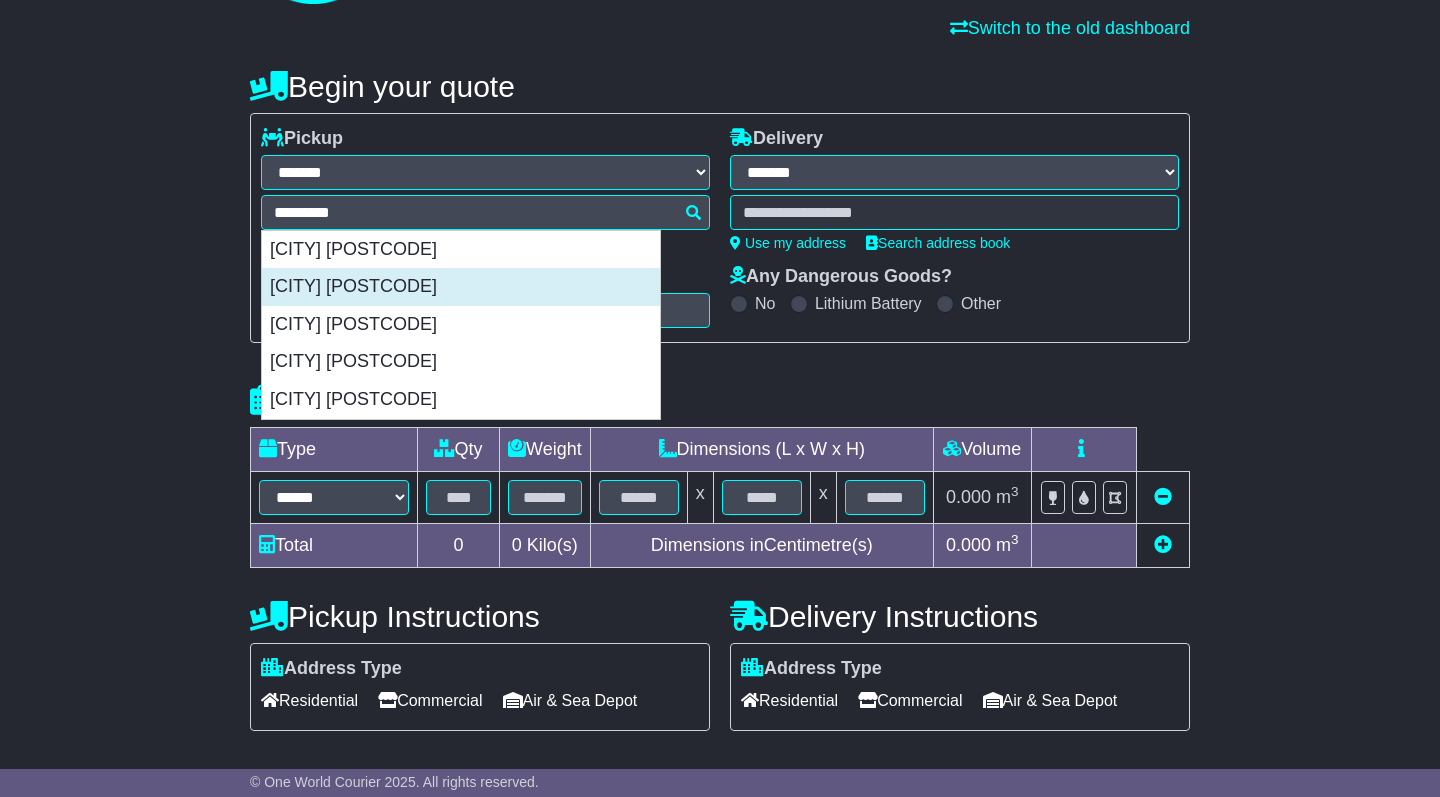 type on "**********" 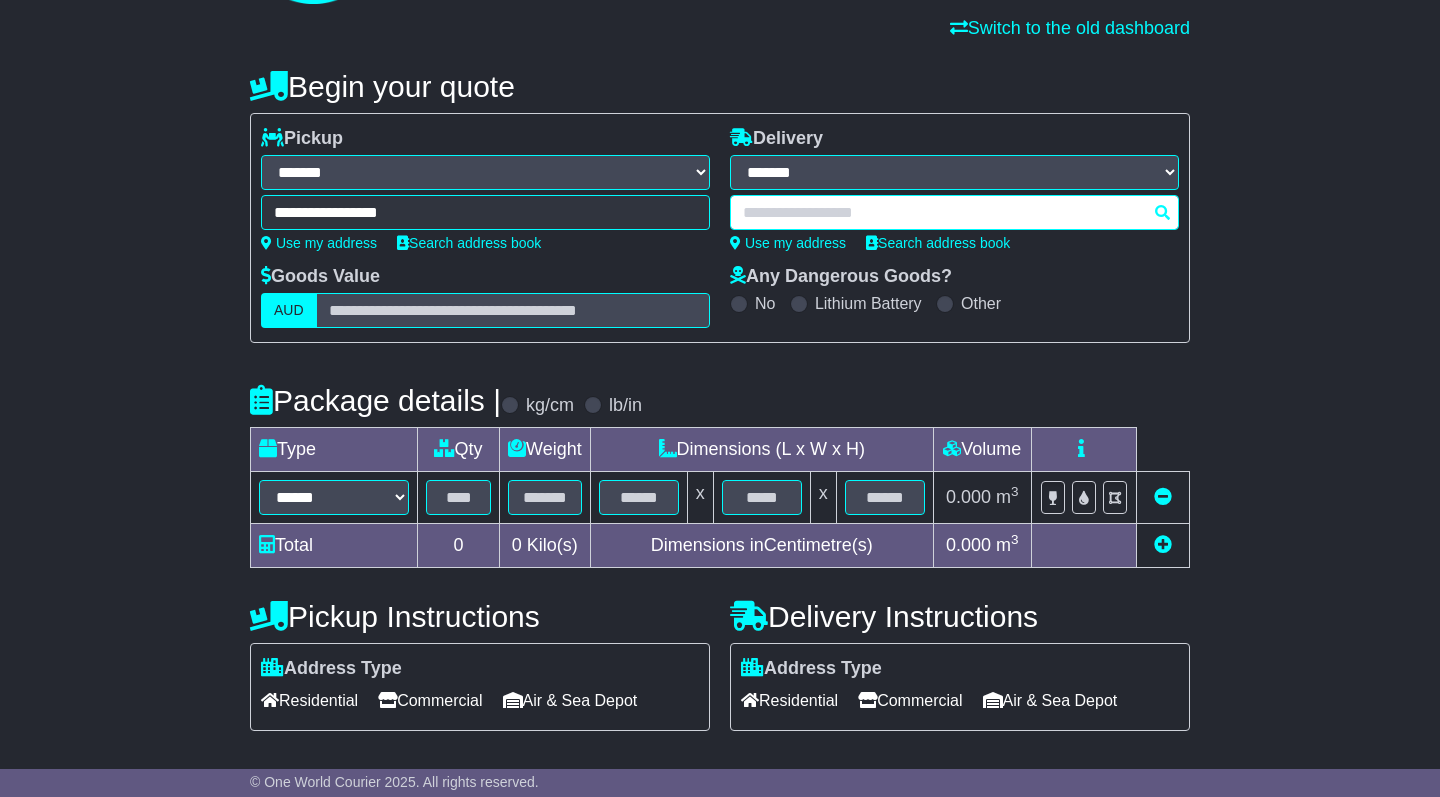 click at bounding box center [954, 212] 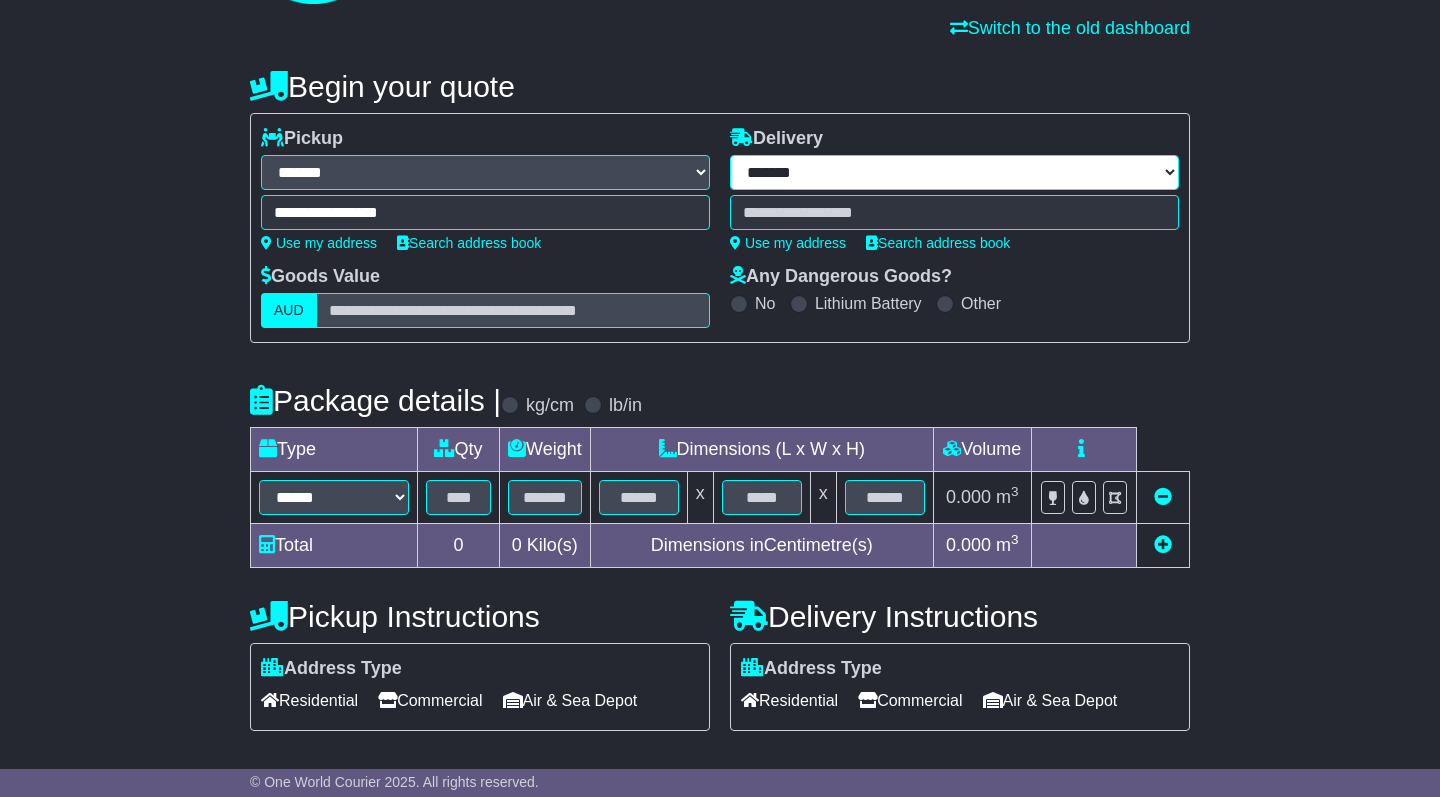 select on "**" 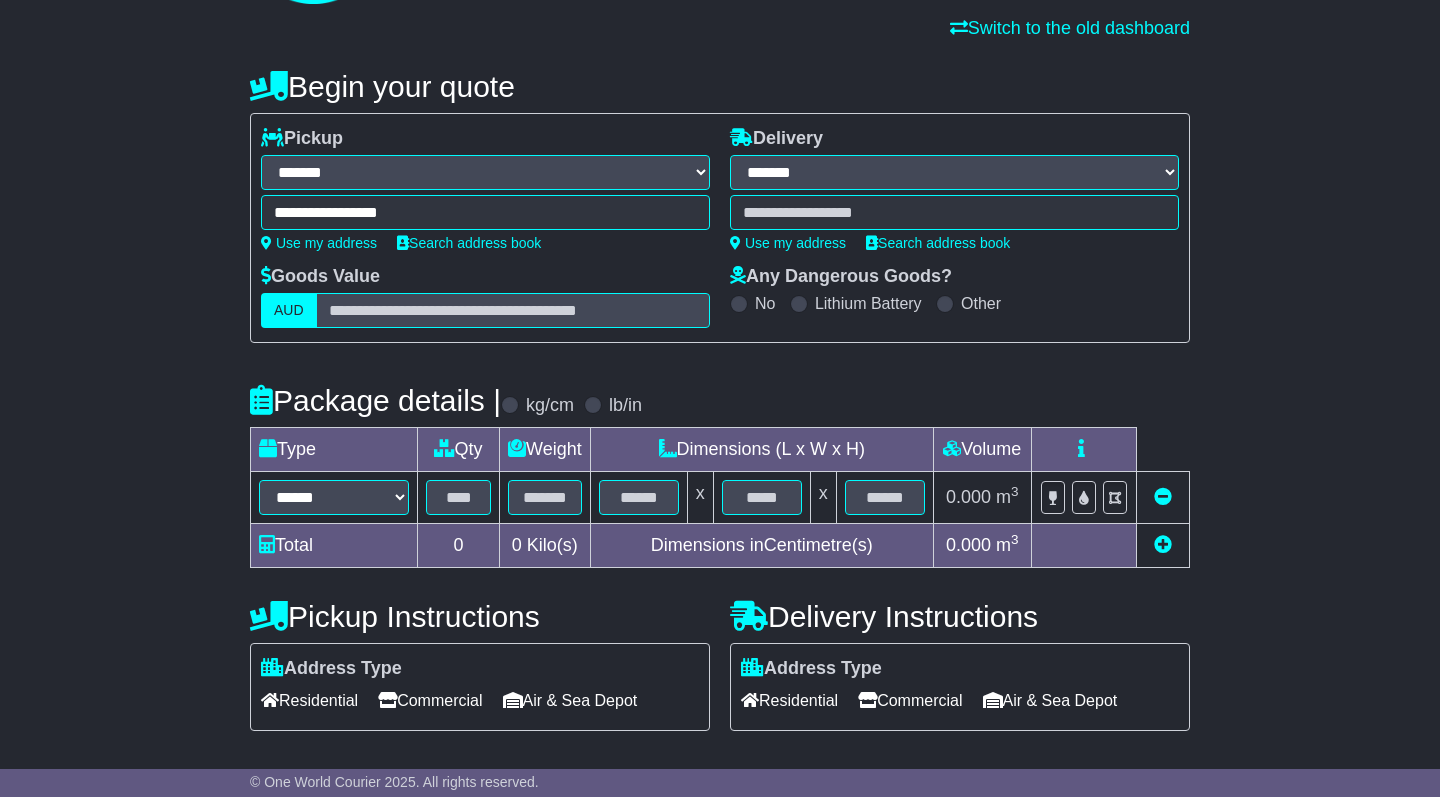 click at bounding box center (954, 212) 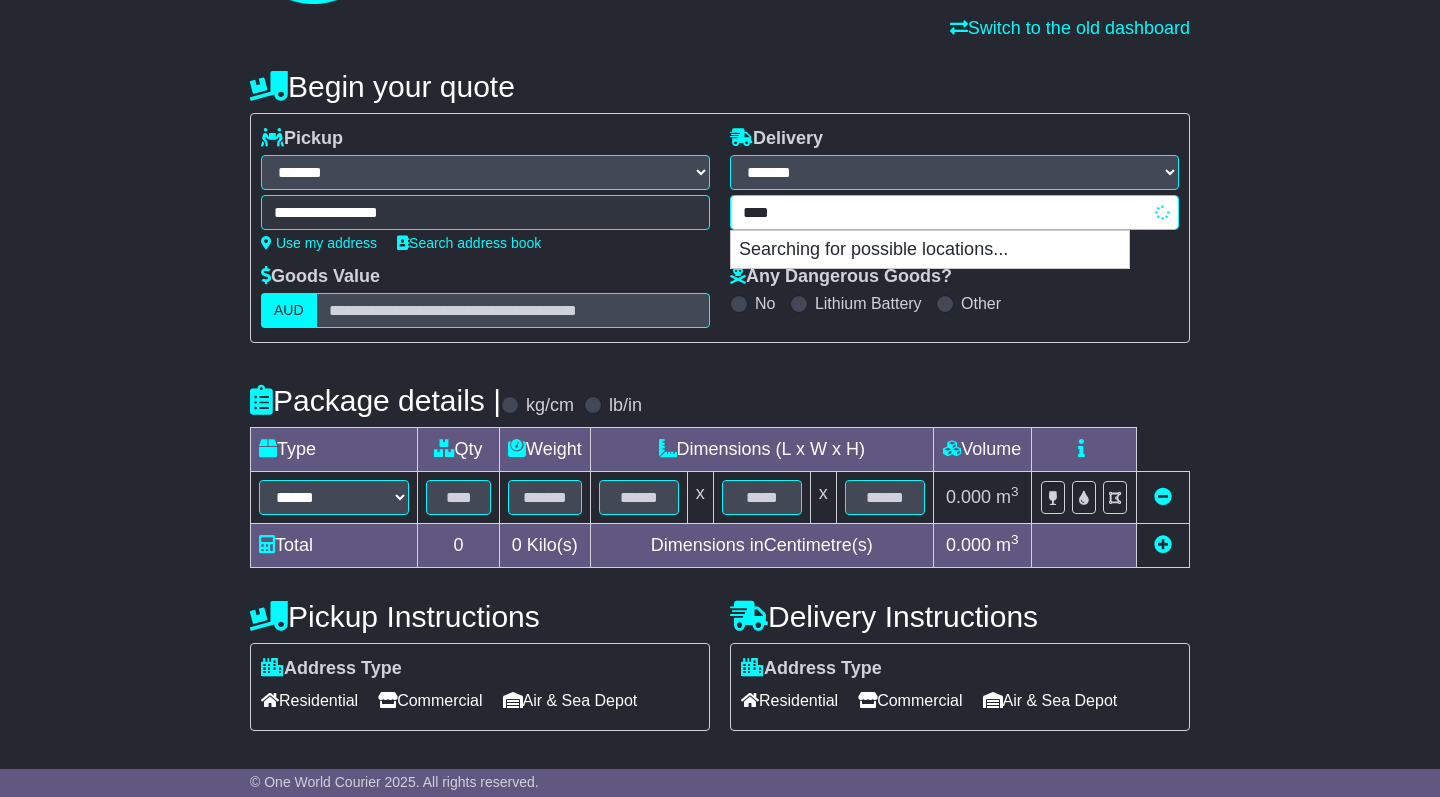 type on "*****" 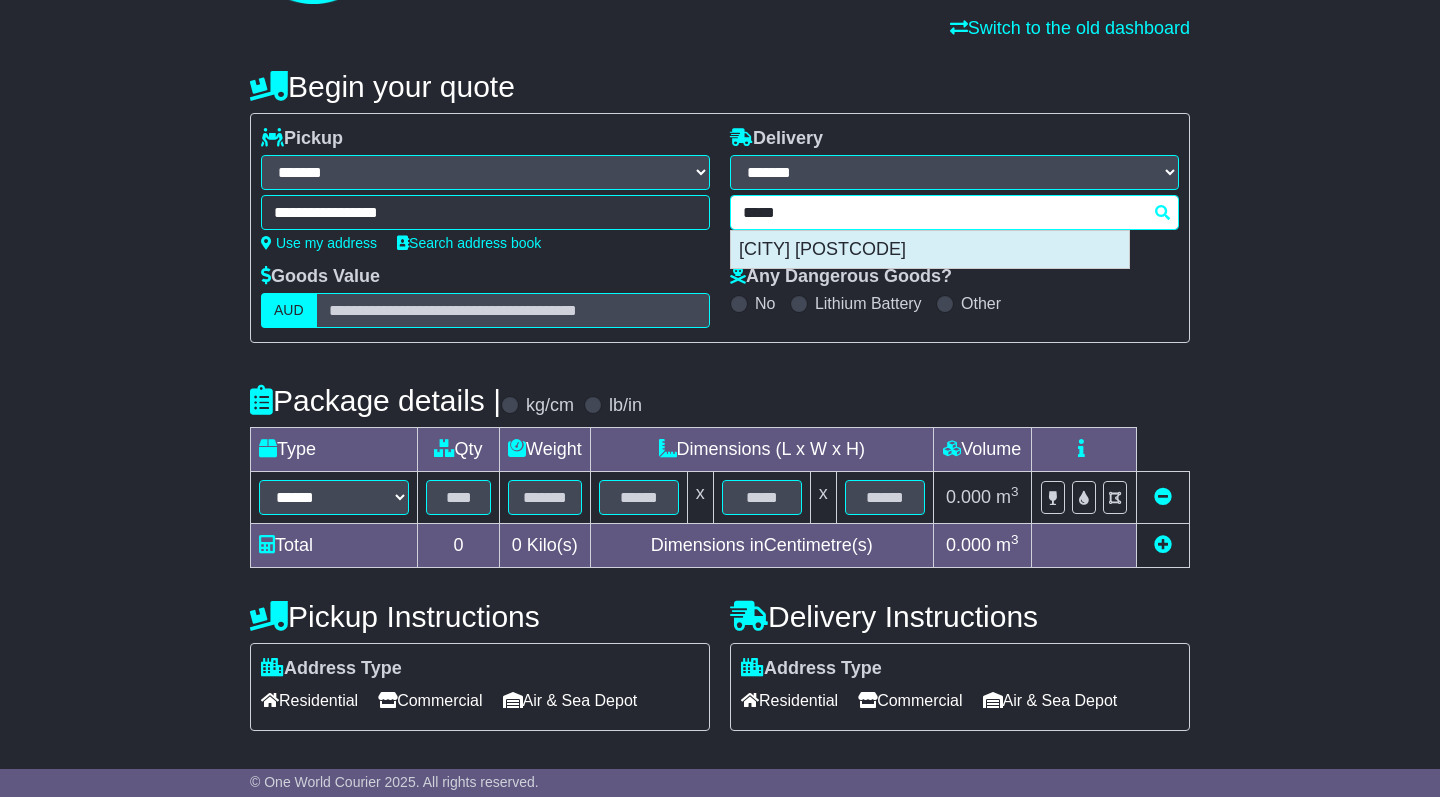 click on "TUTTLINGEN 78532" at bounding box center (930, 250) 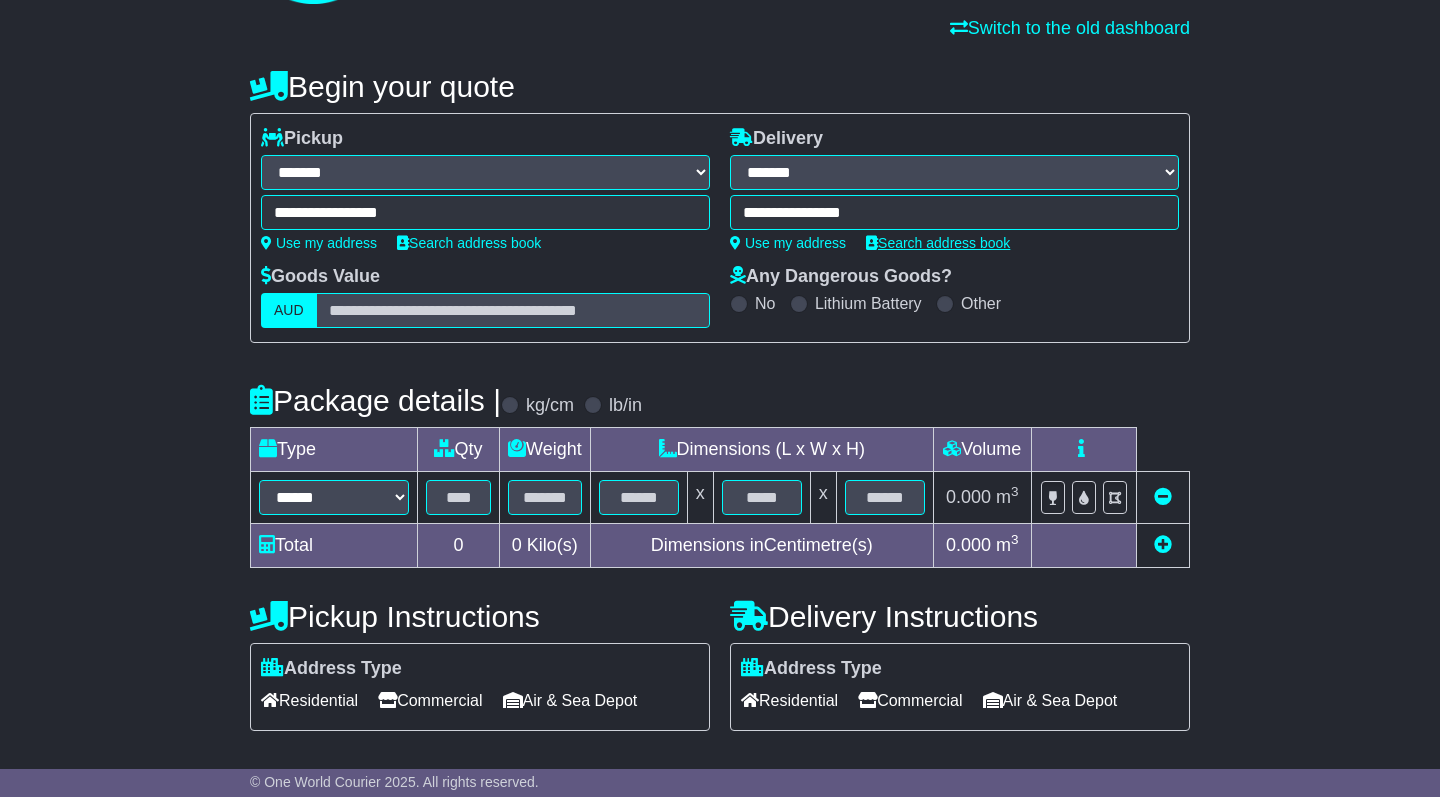 type on "**********" 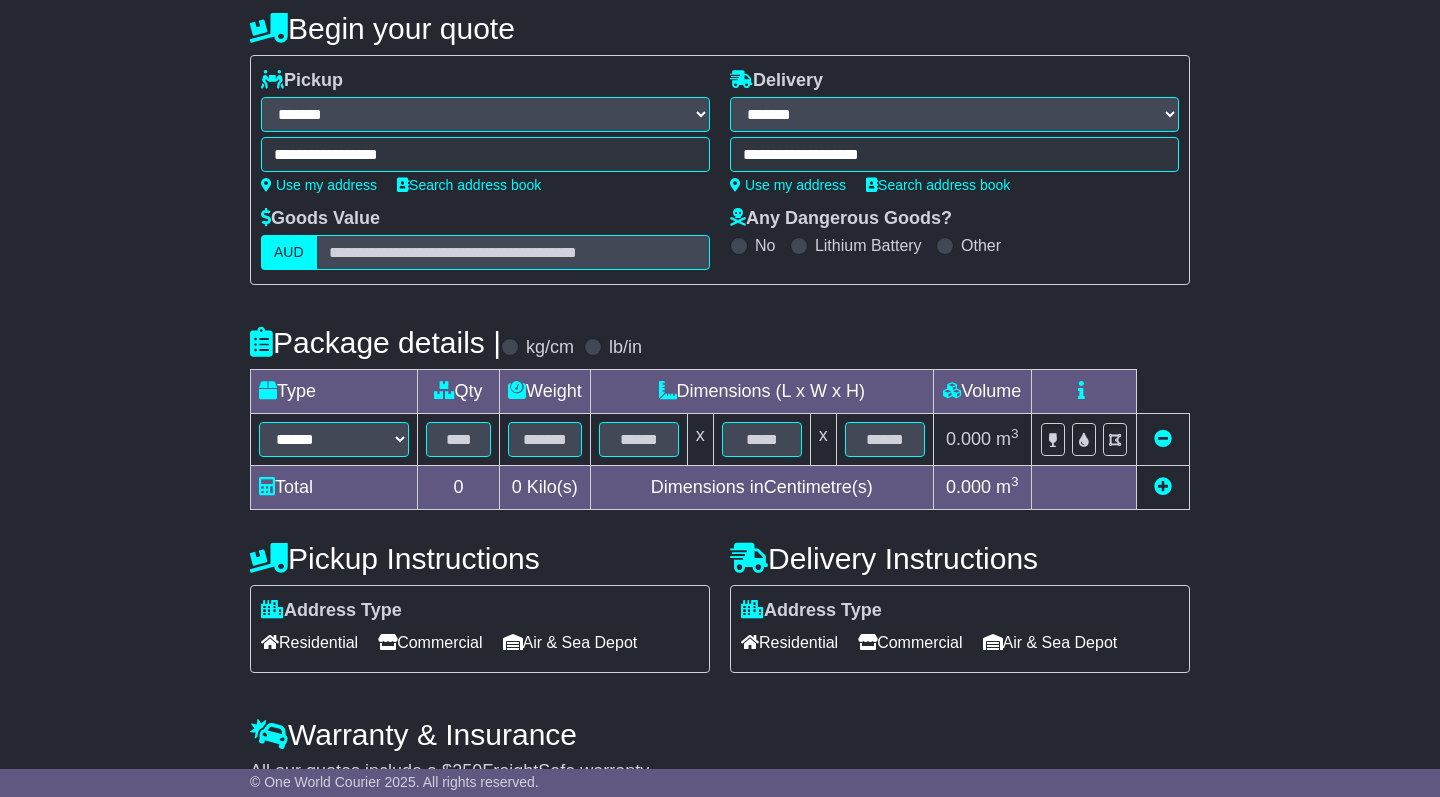 scroll, scrollTop: 202, scrollLeft: 0, axis: vertical 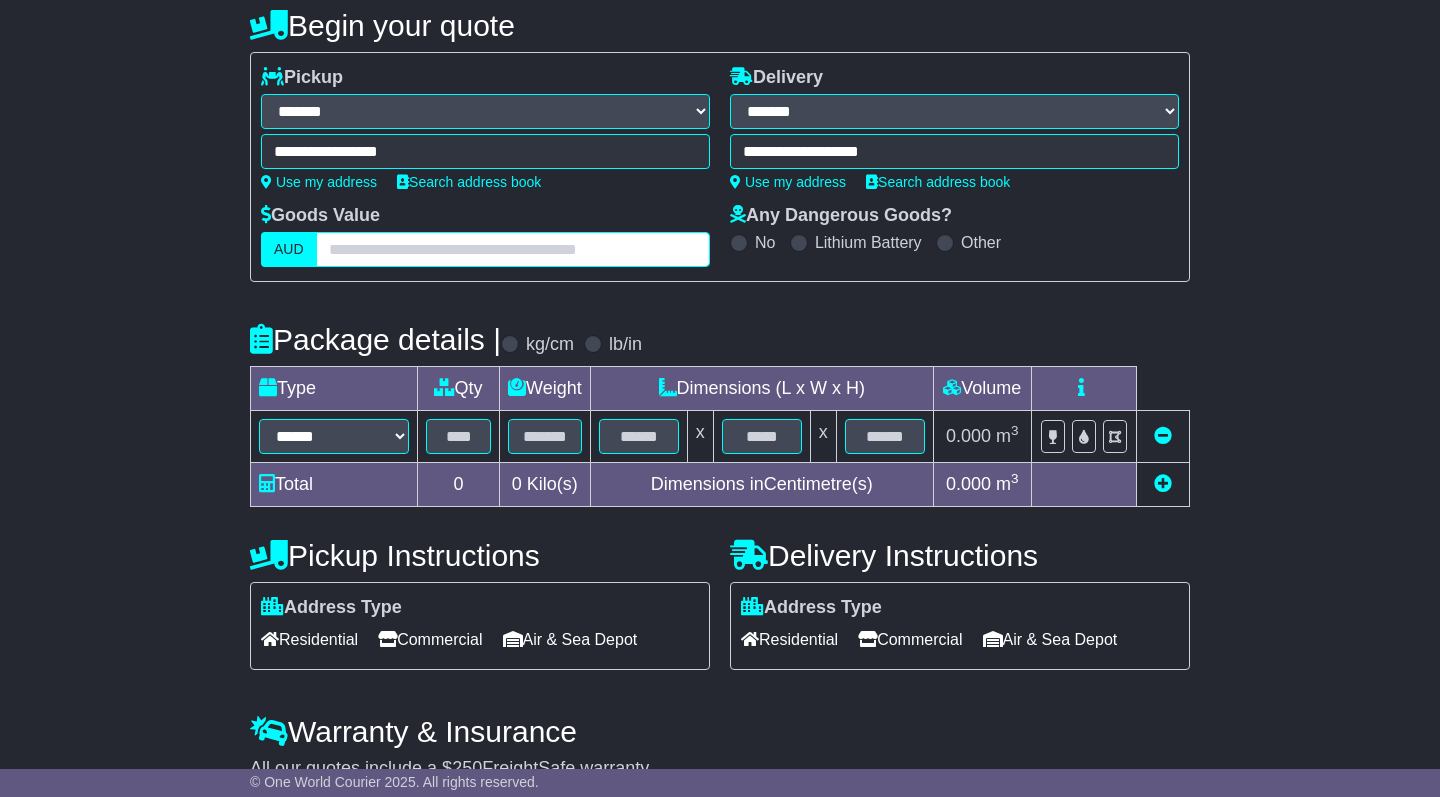 click at bounding box center (513, 249) 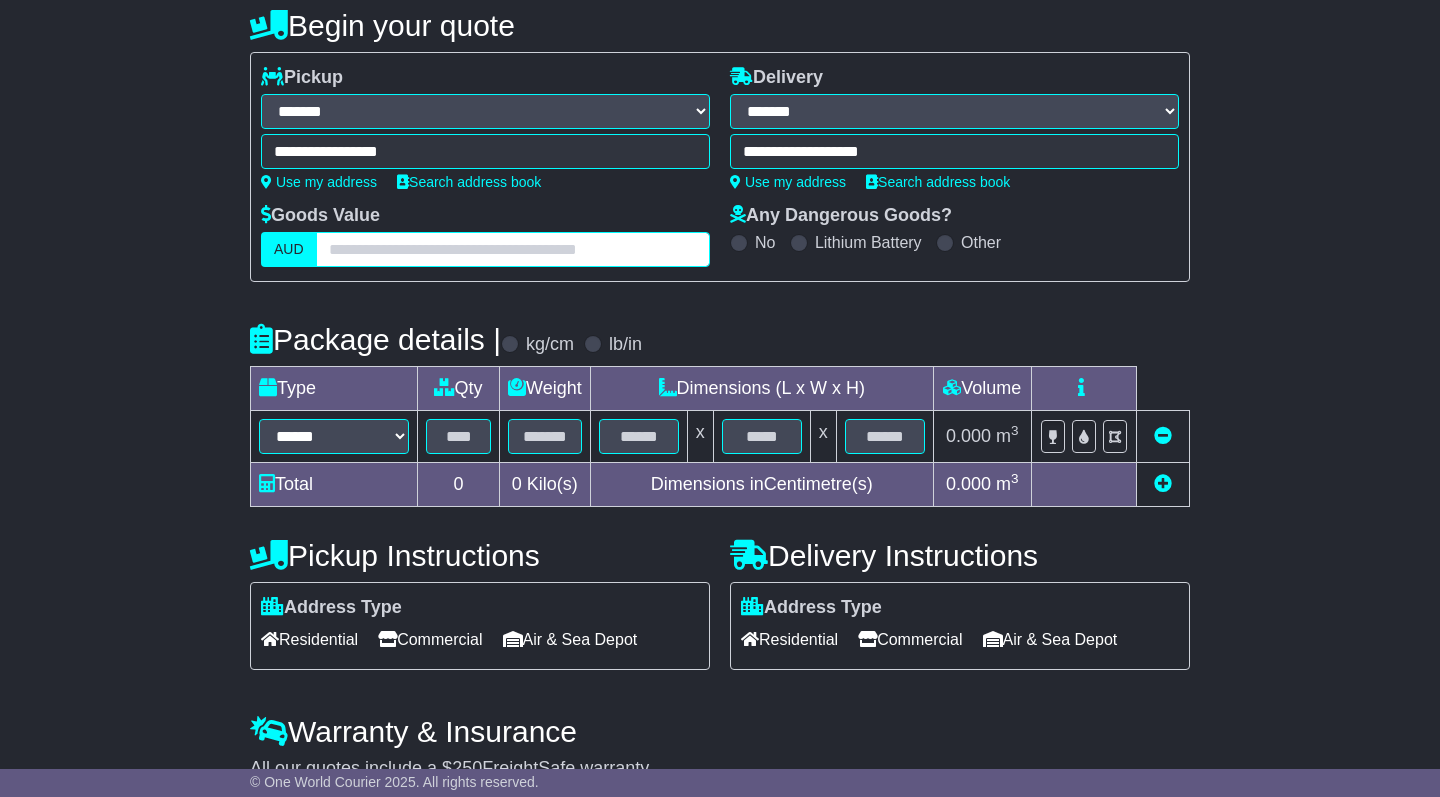 type on "*" 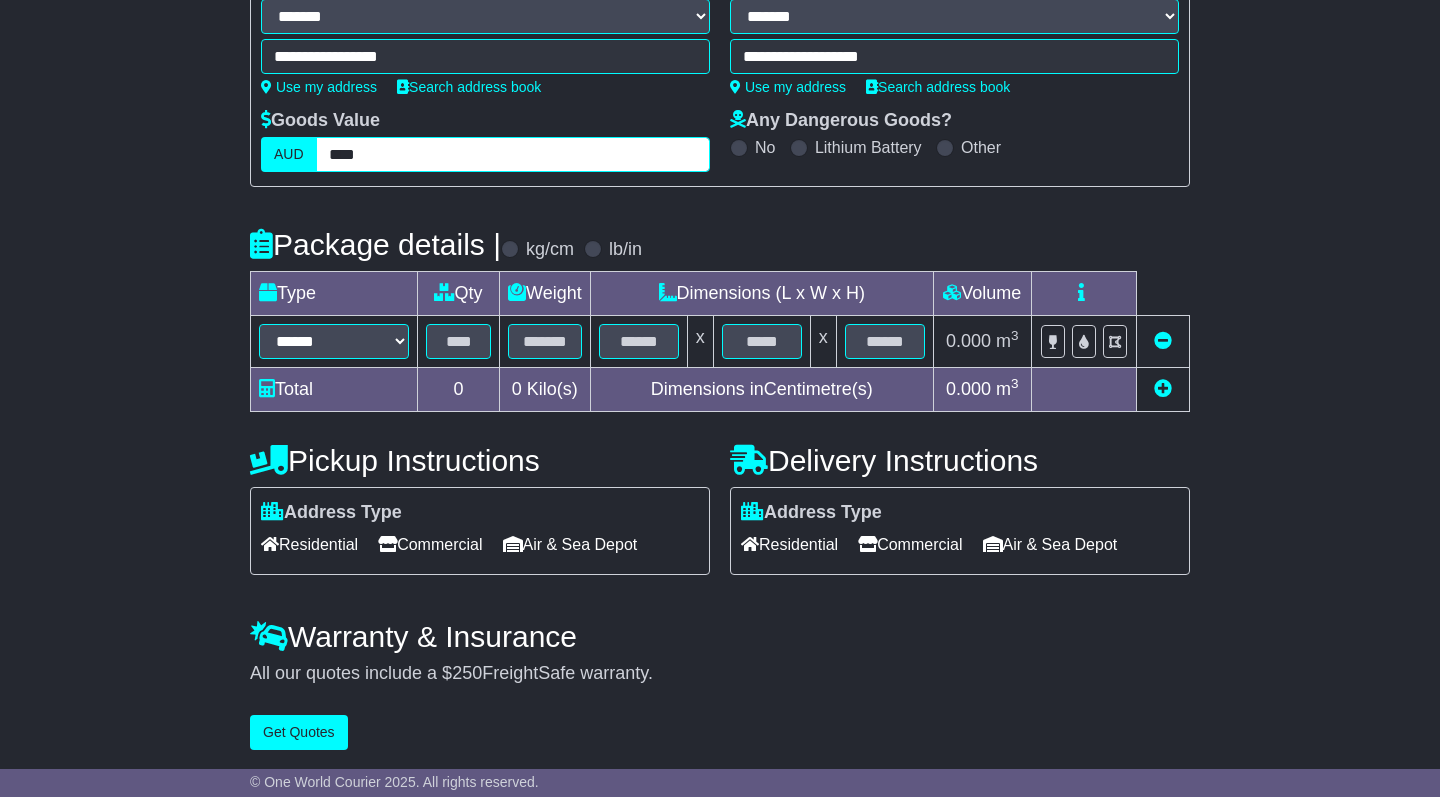 scroll, scrollTop: 296, scrollLeft: 0, axis: vertical 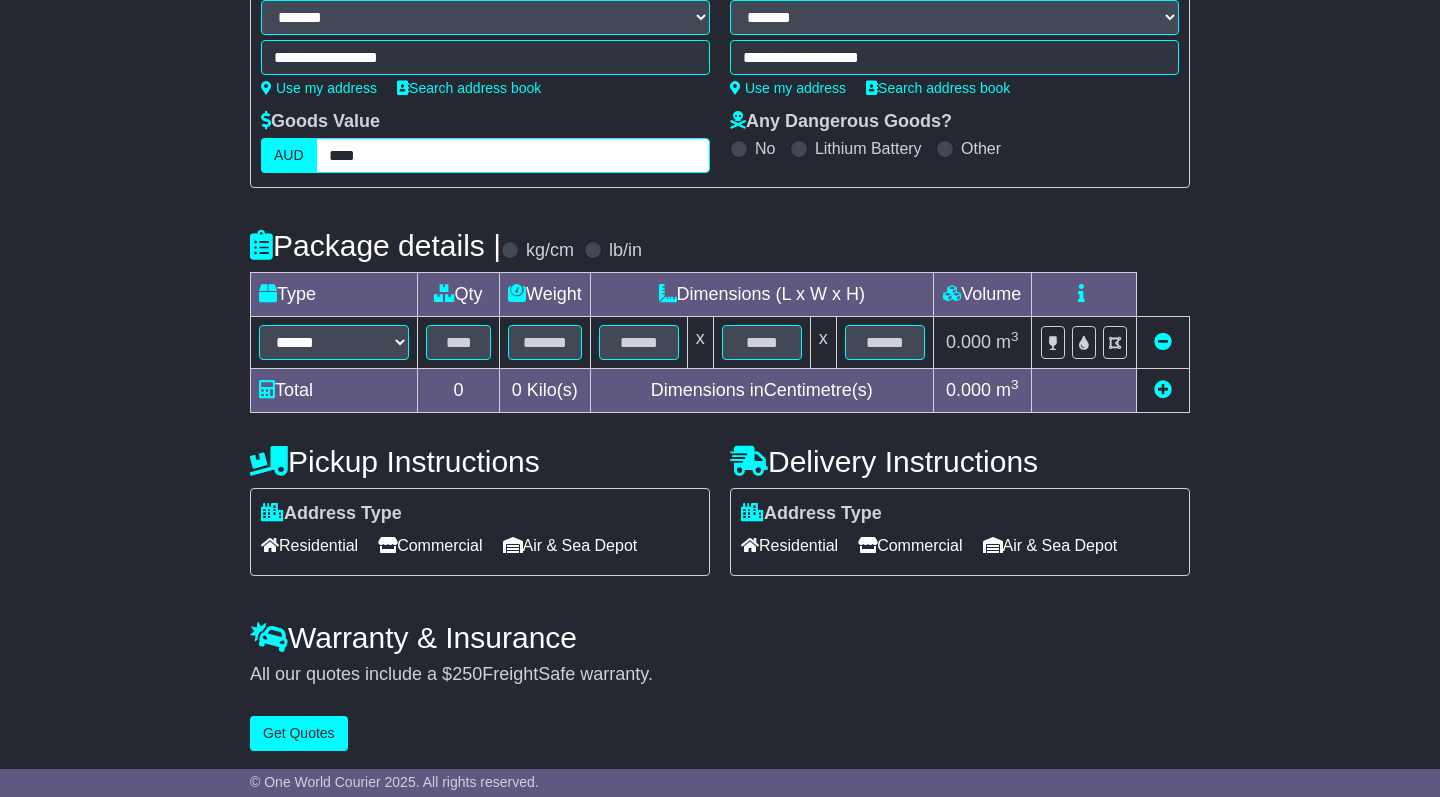 type on "****" 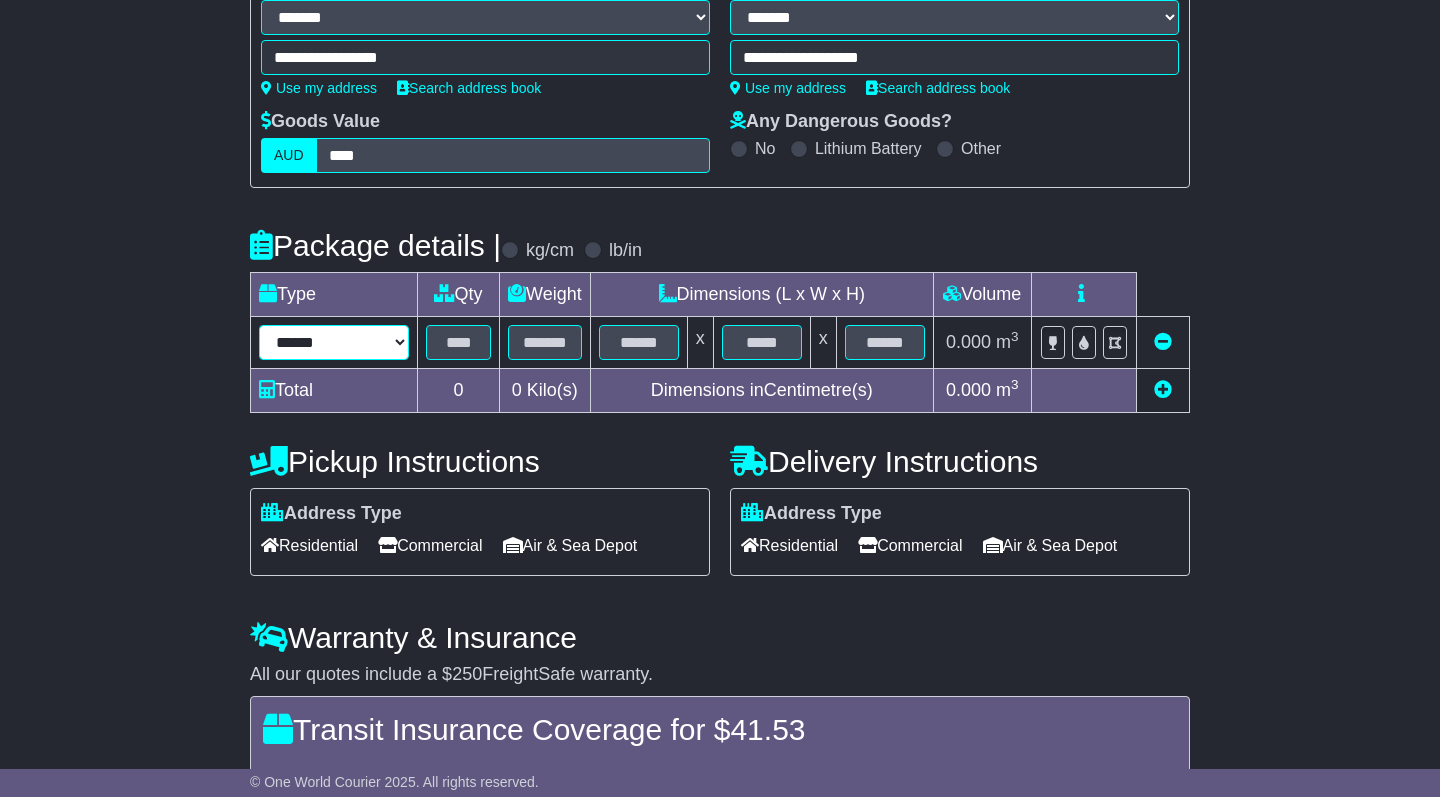 select on "*****" 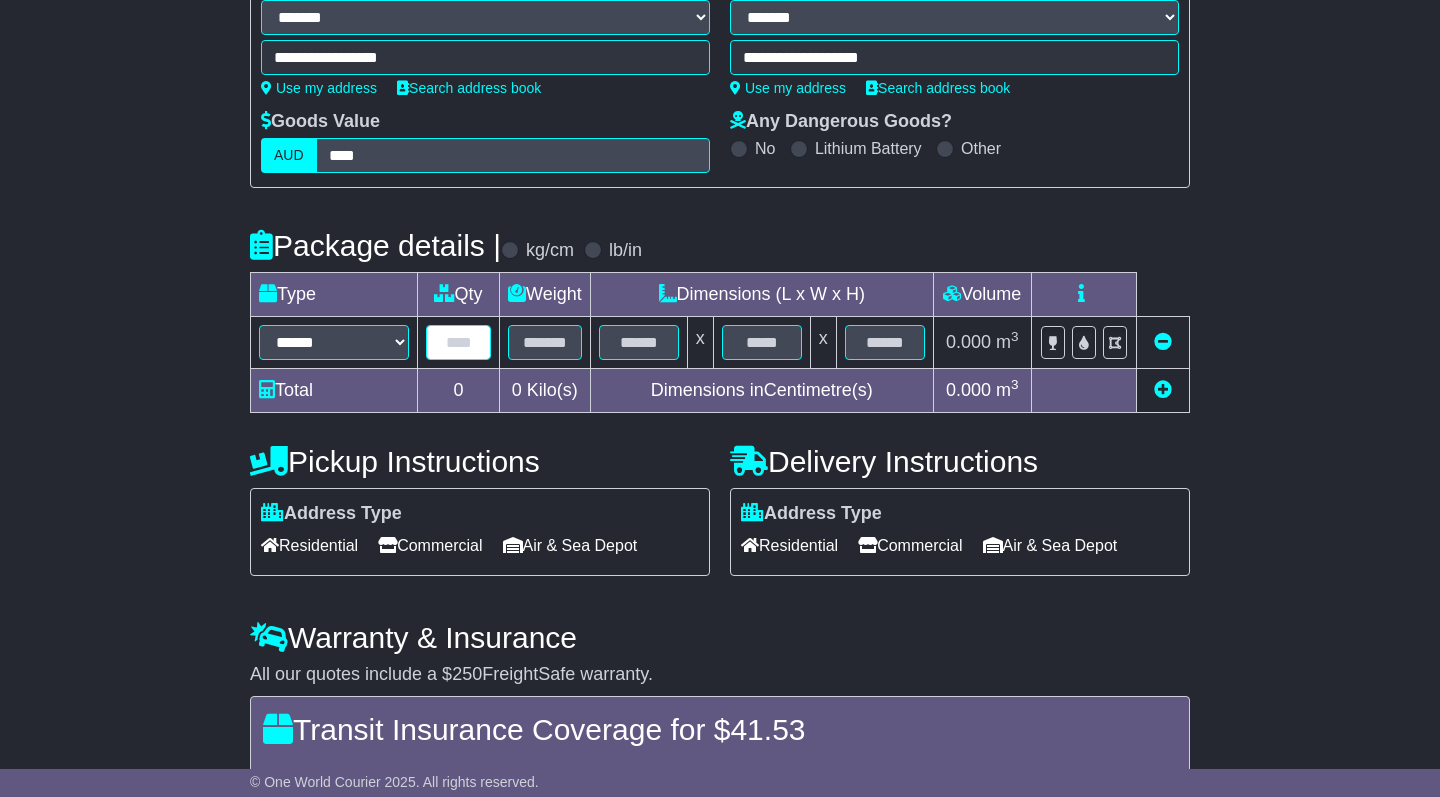 click at bounding box center (458, 342) 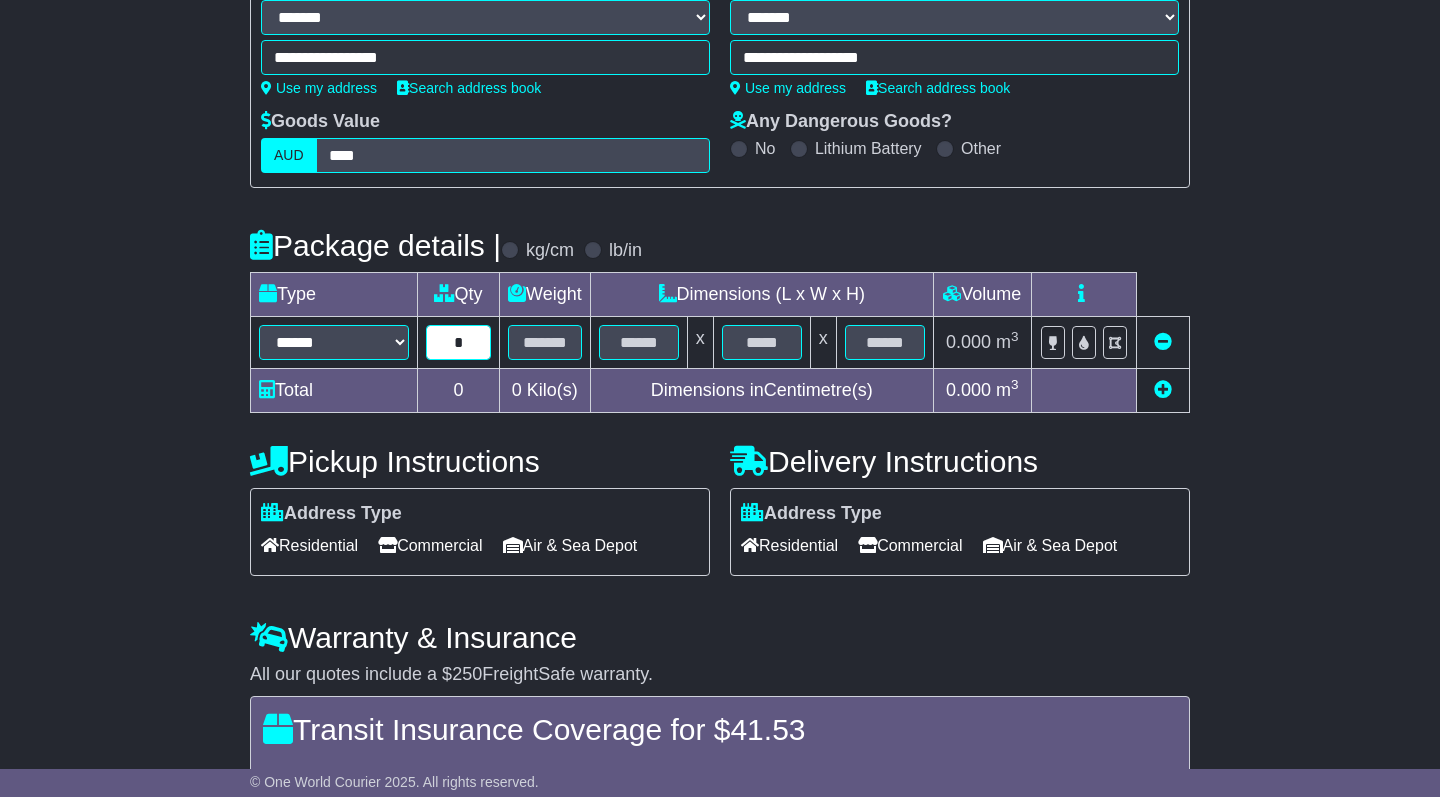type on "*" 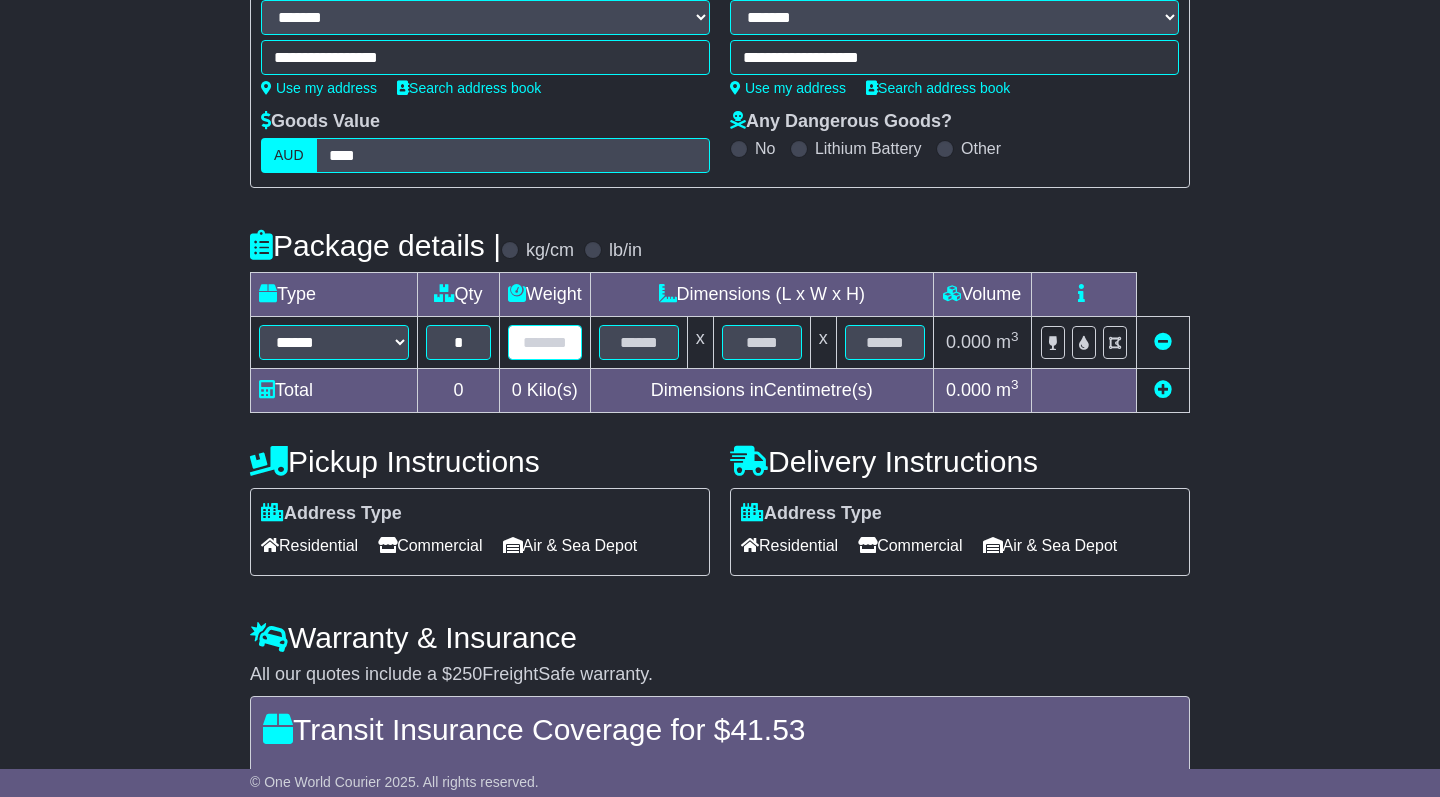 click at bounding box center (545, 342) 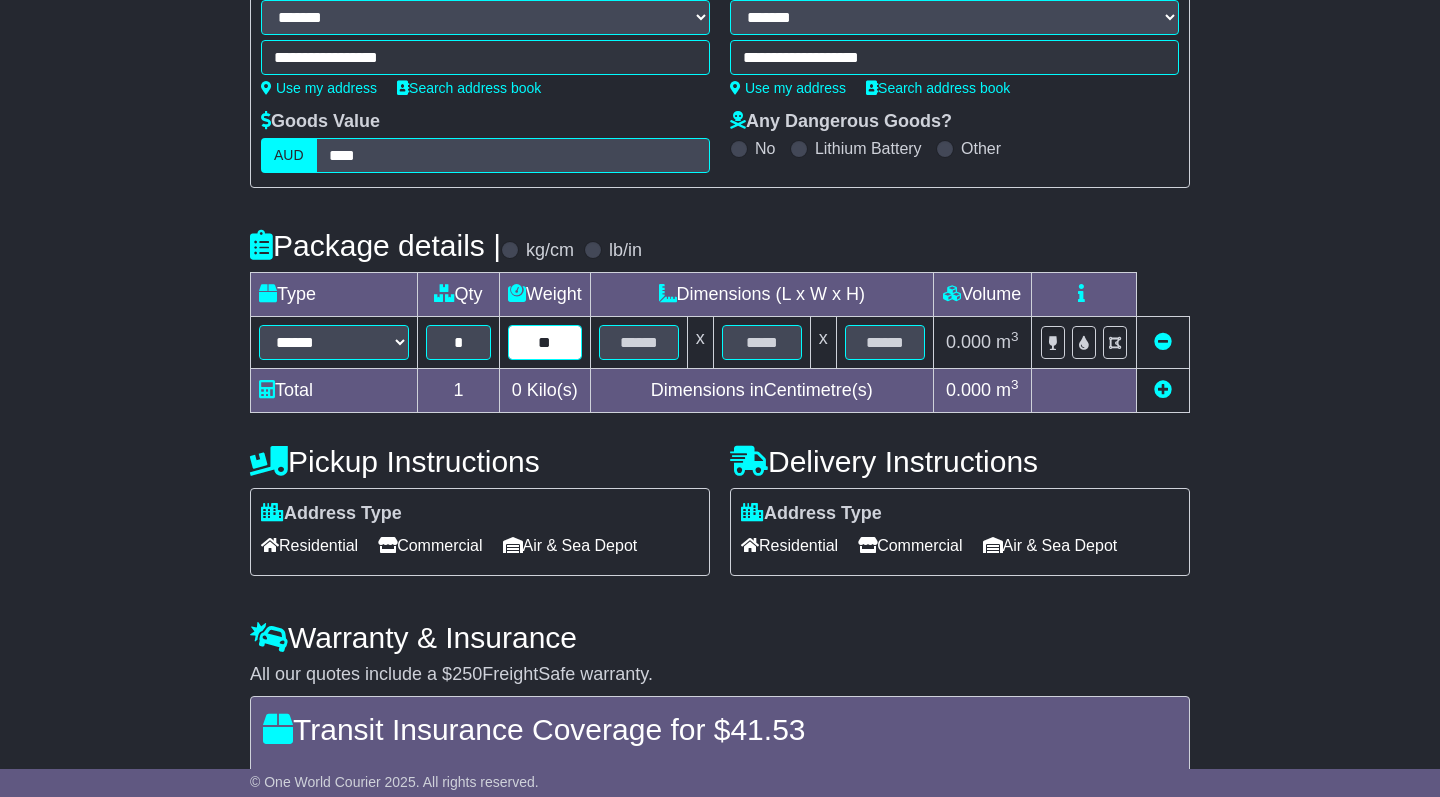 type on "**" 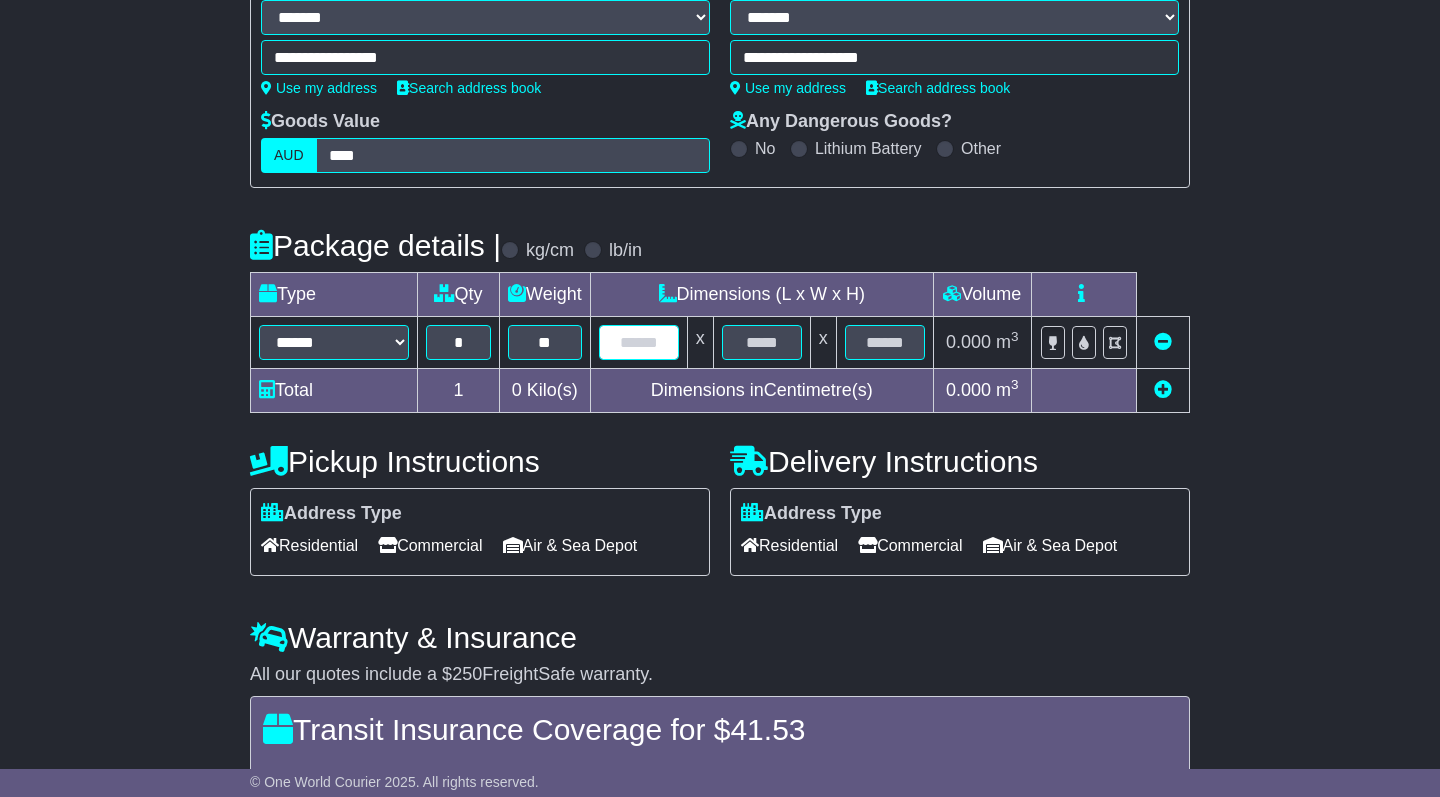 click at bounding box center (639, 342) 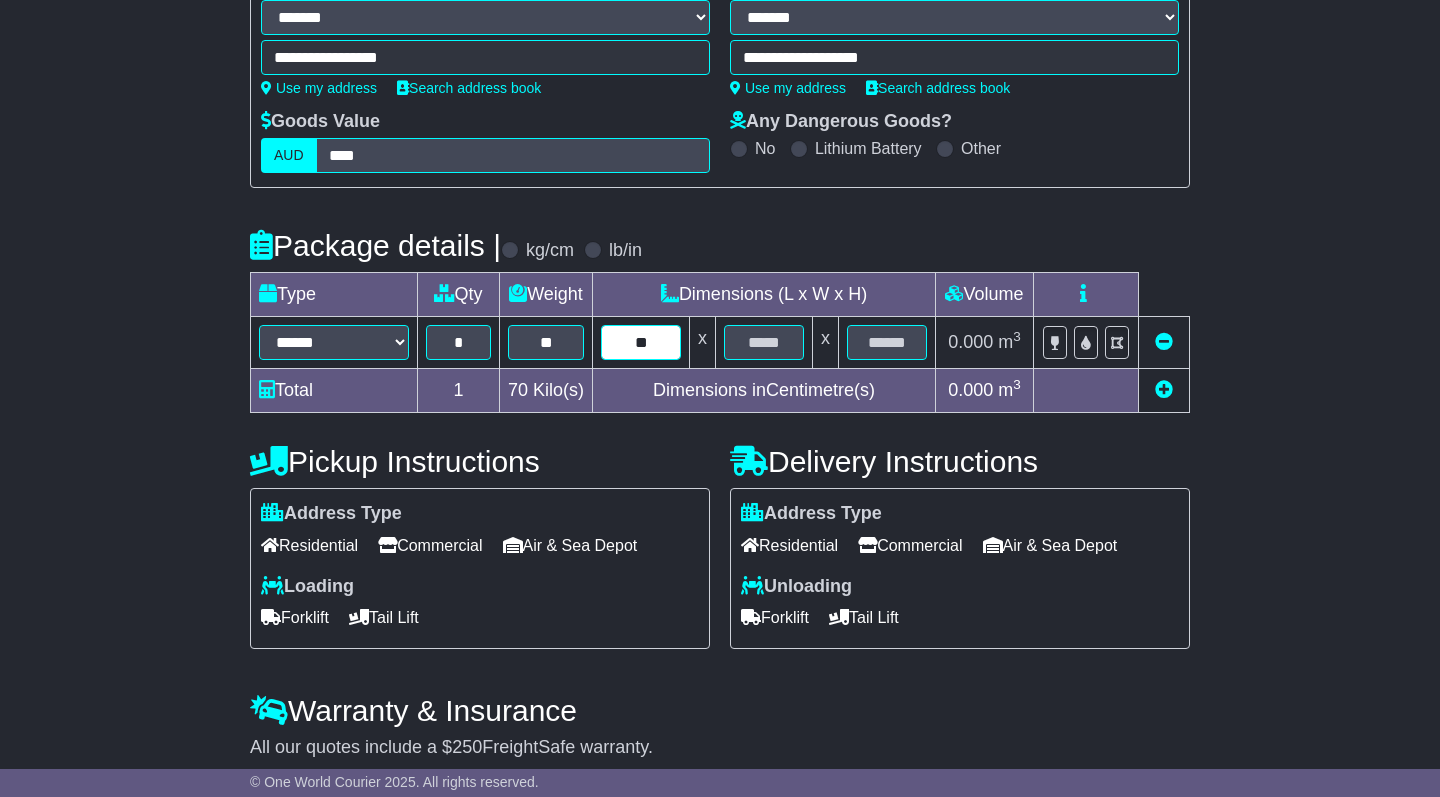 type on "**" 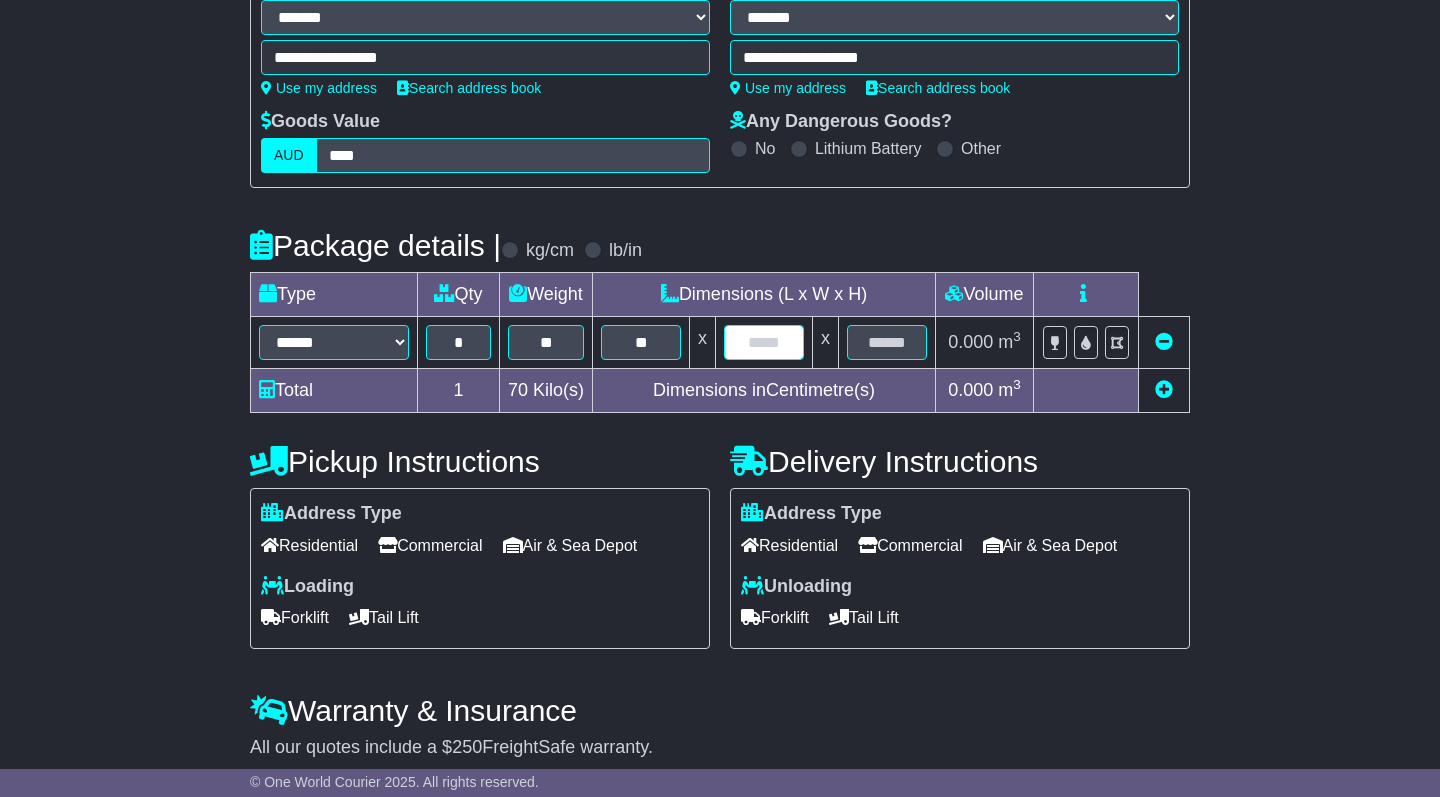 click at bounding box center [764, 342] 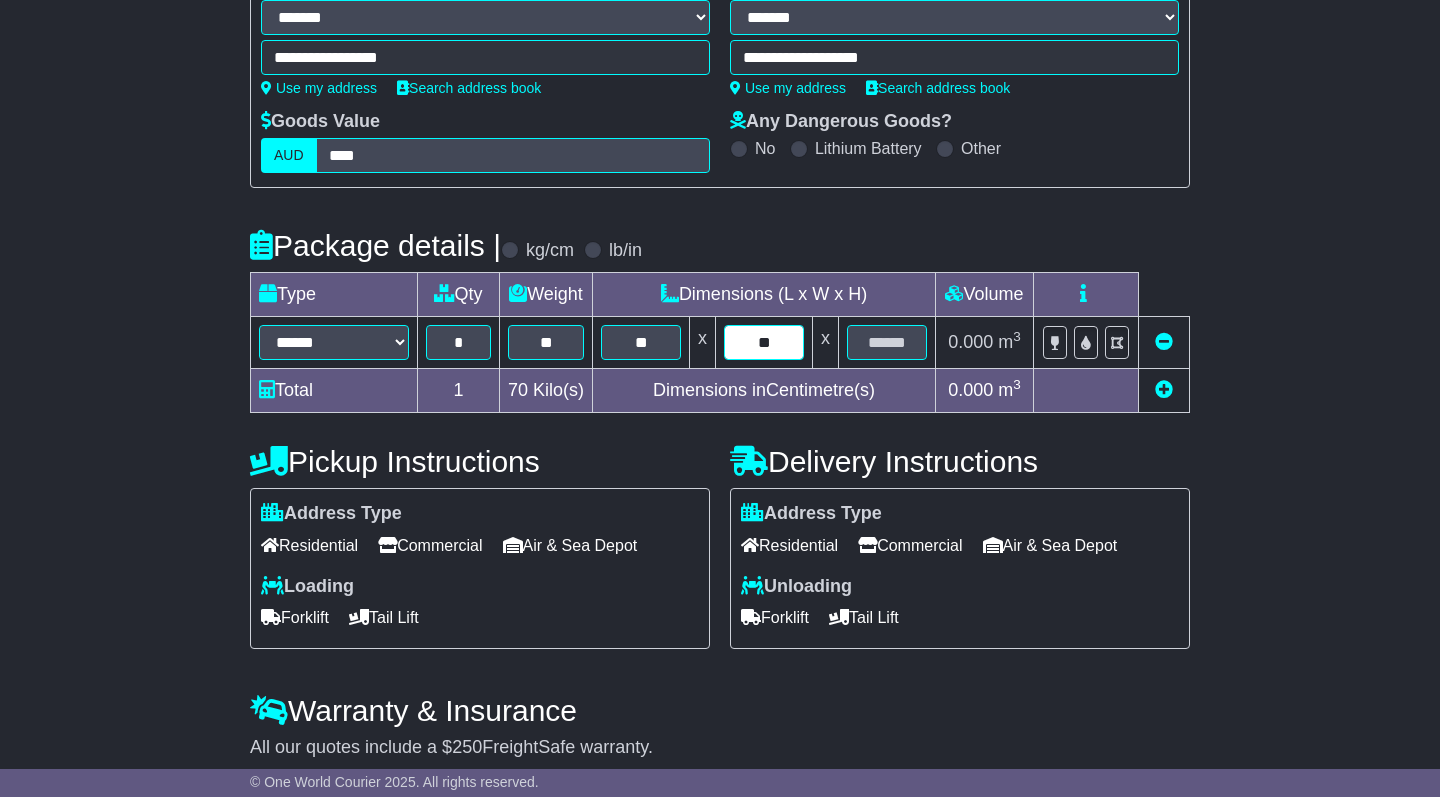 type on "**" 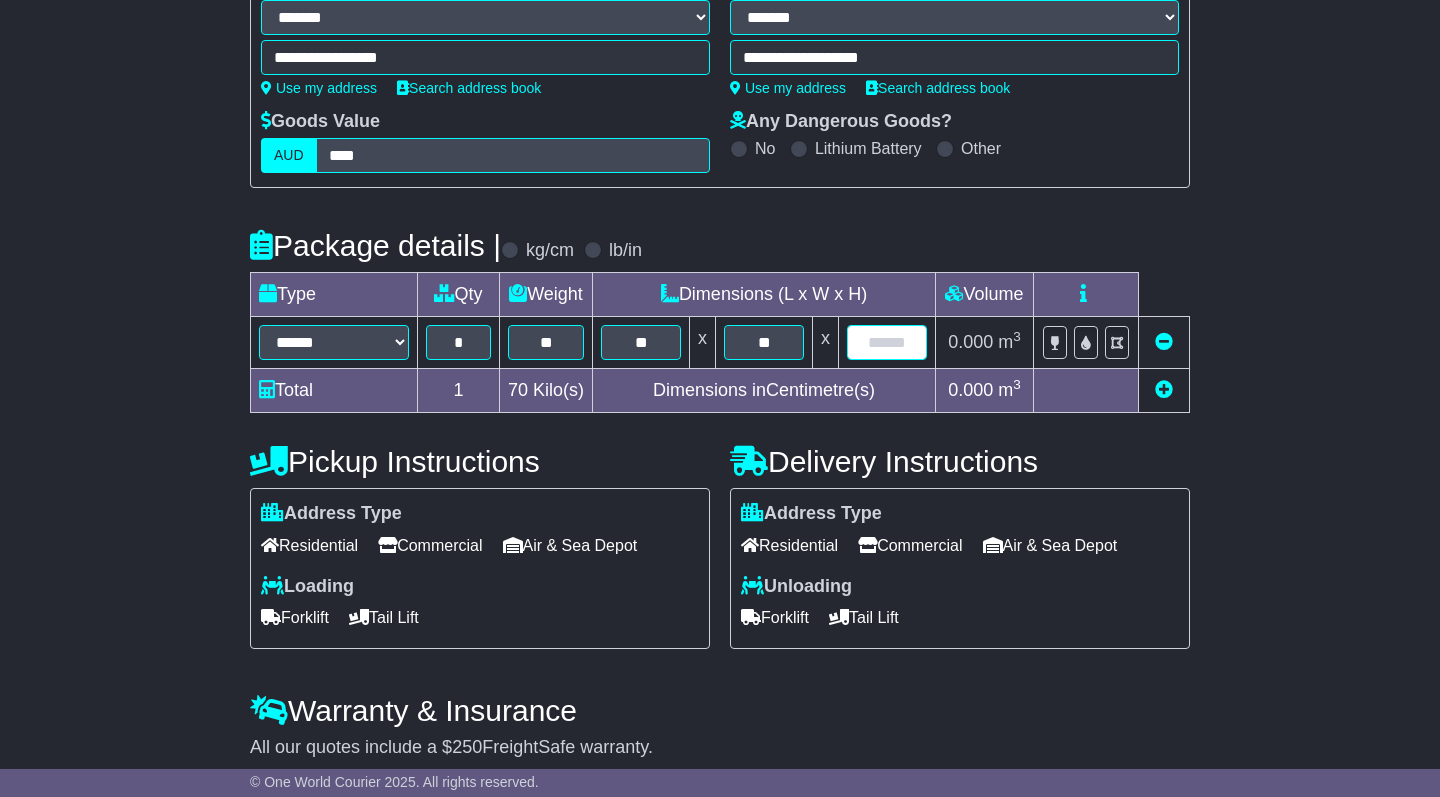 click at bounding box center [887, 342] 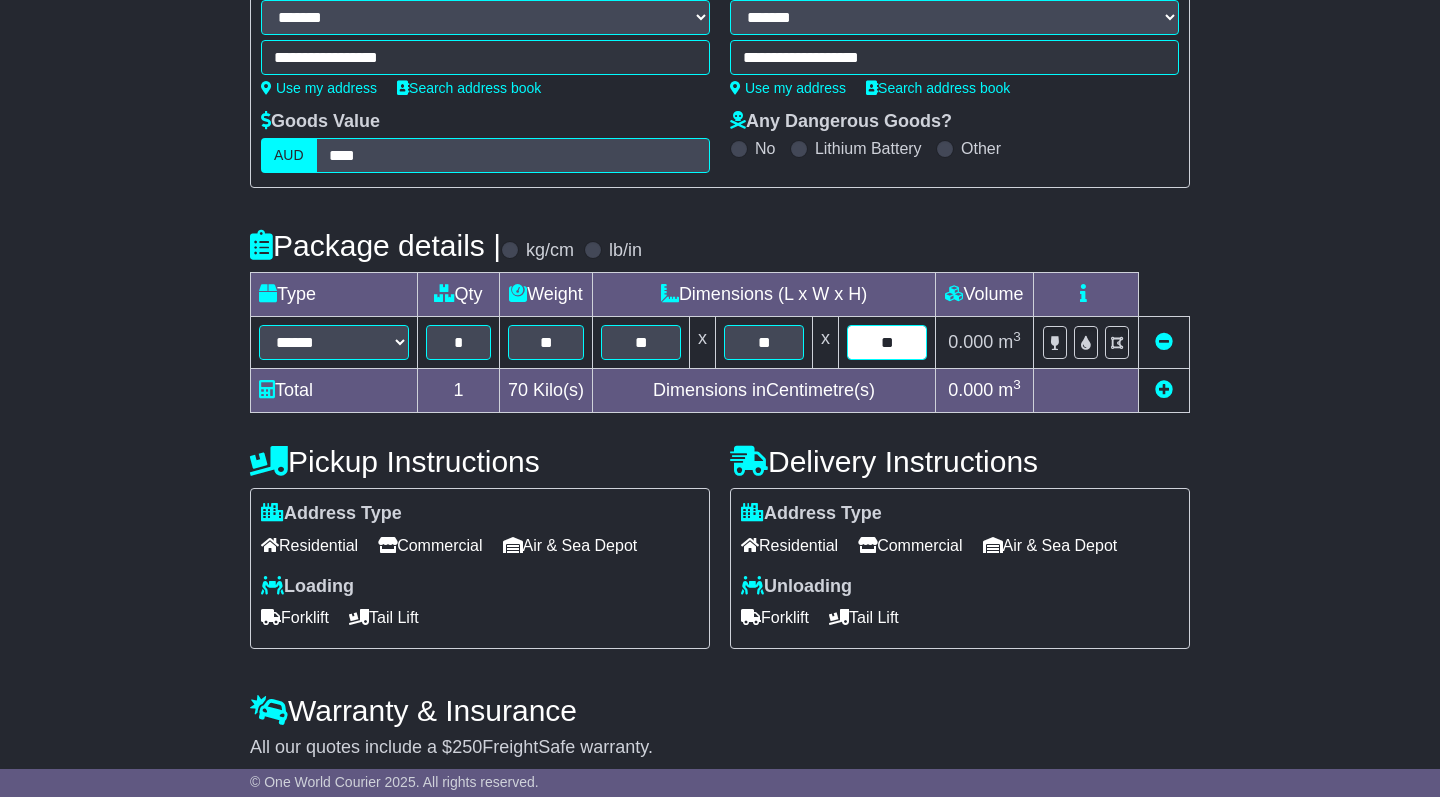 type on "**" 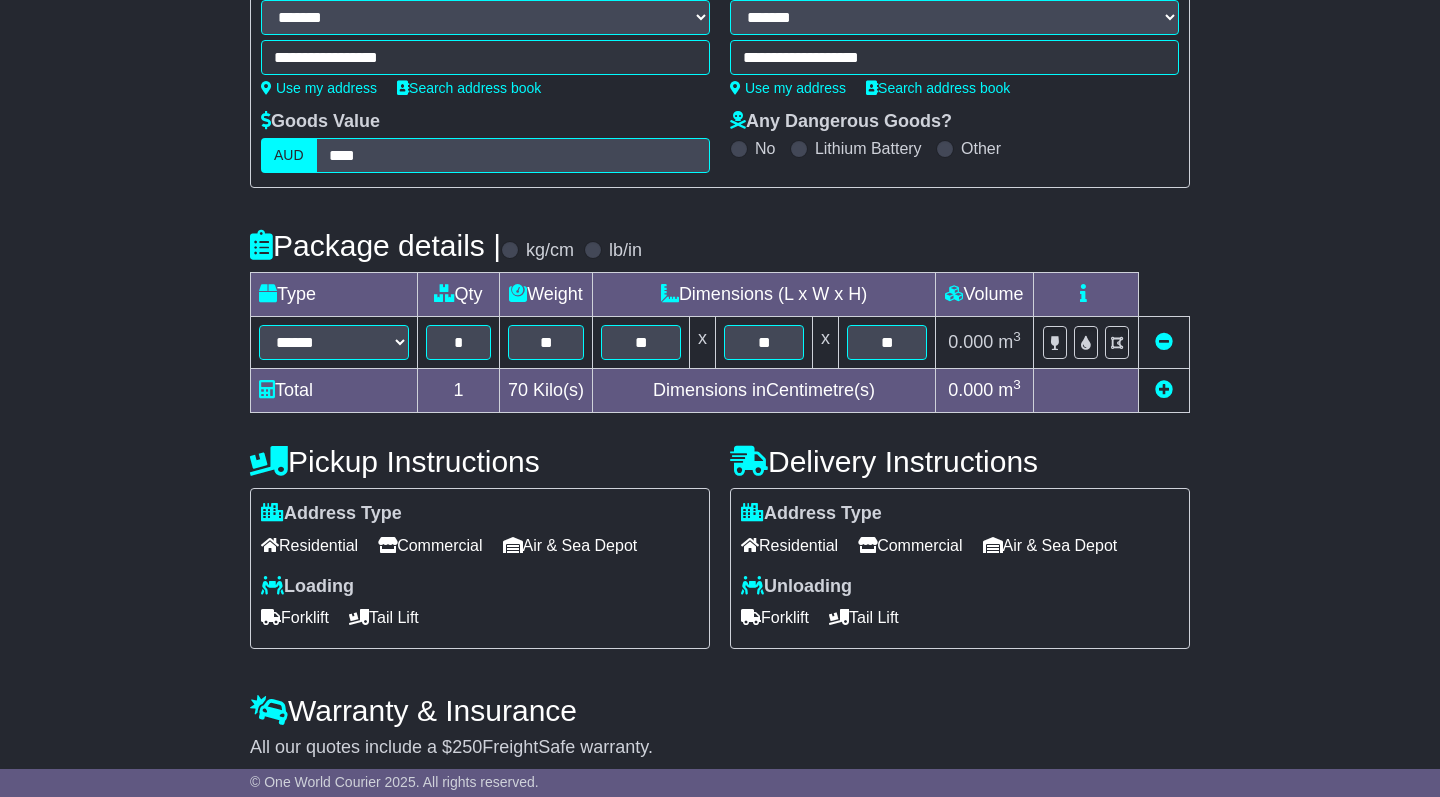 click at bounding box center (1085, 391) 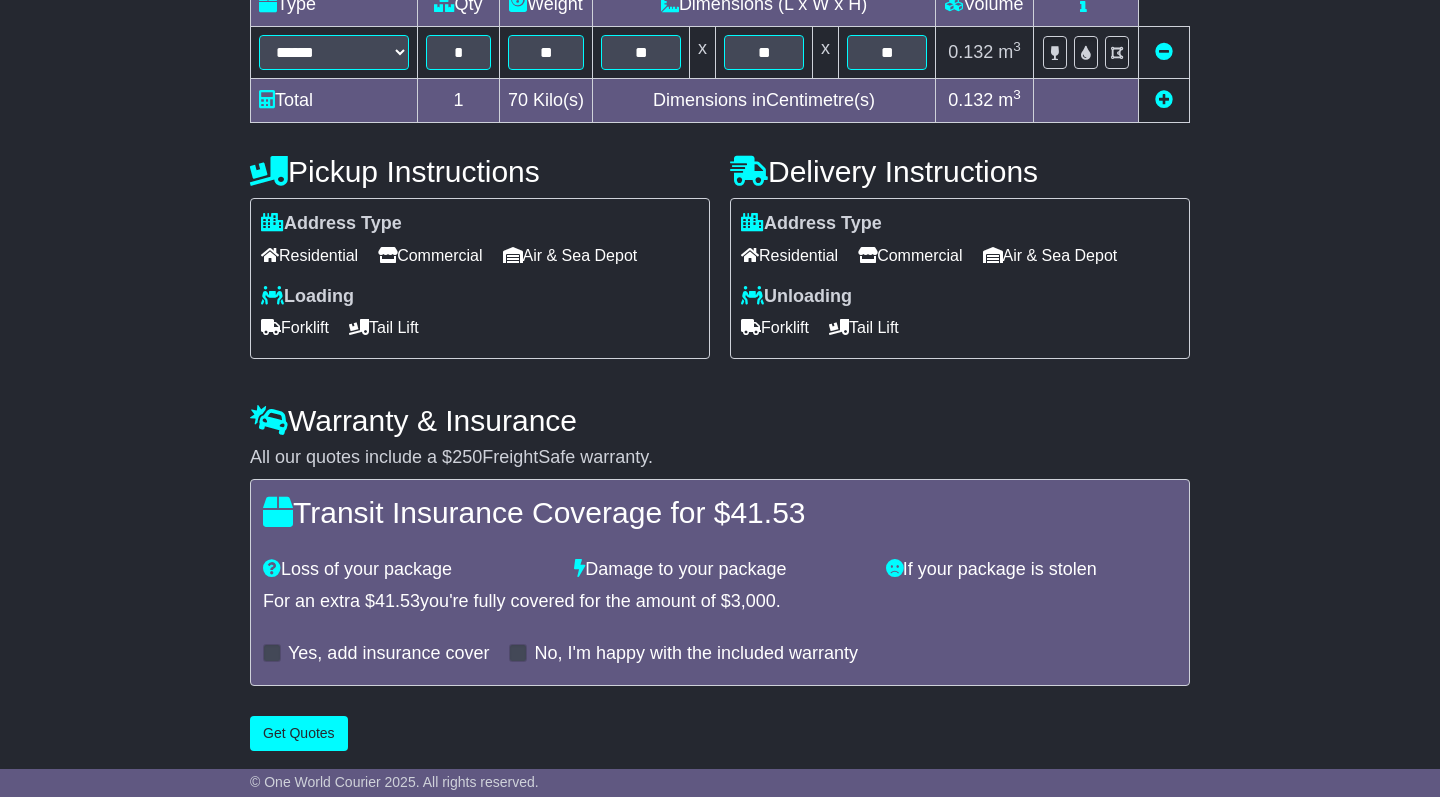 scroll, scrollTop: 585, scrollLeft: 0, axis: vertical 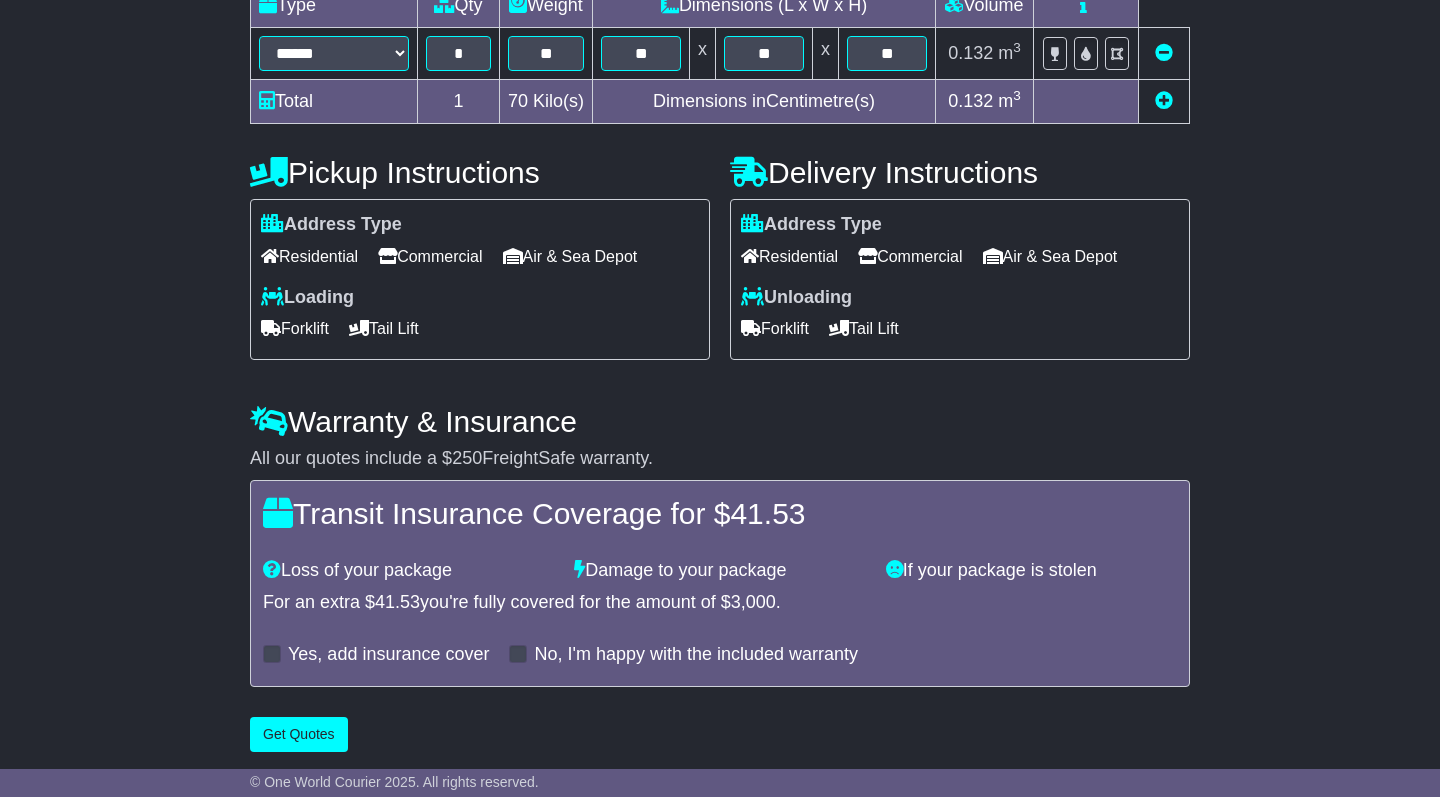 click on "Residential" at bounding box center (309, 256) 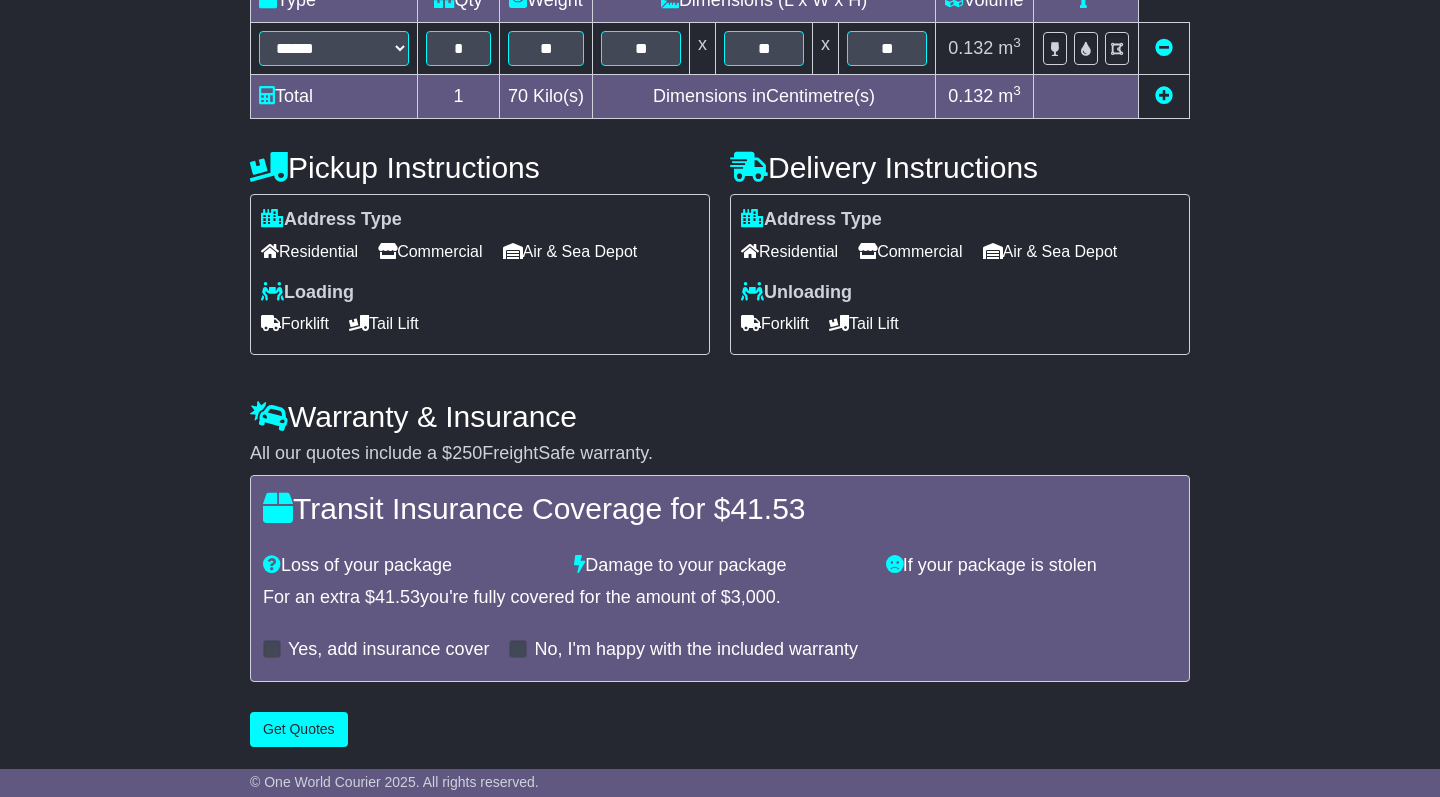 scroll, scrollTop: 589, scrollLeft: 0, axis: vertical 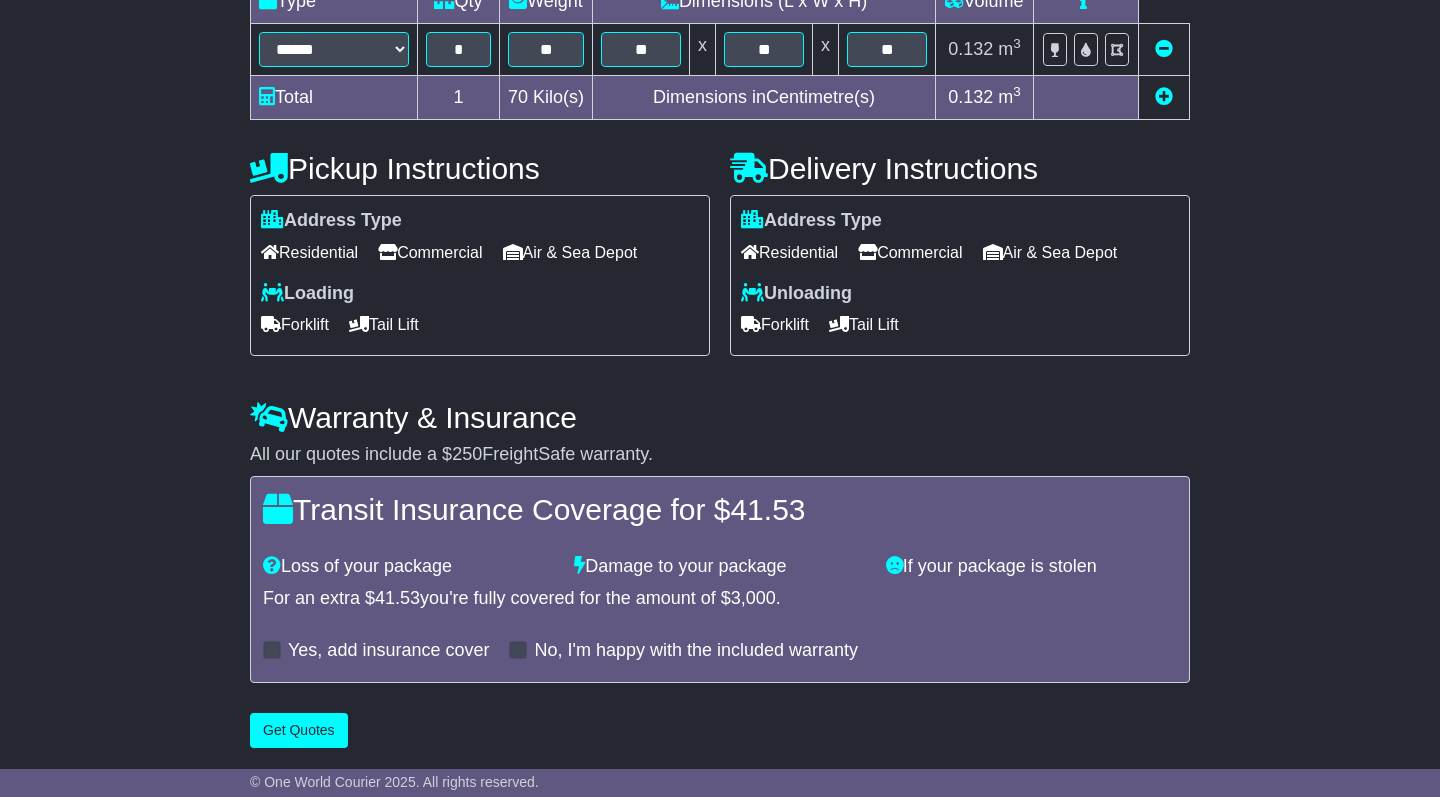 click on "Tail Lift" at bounding box center [864, 324] 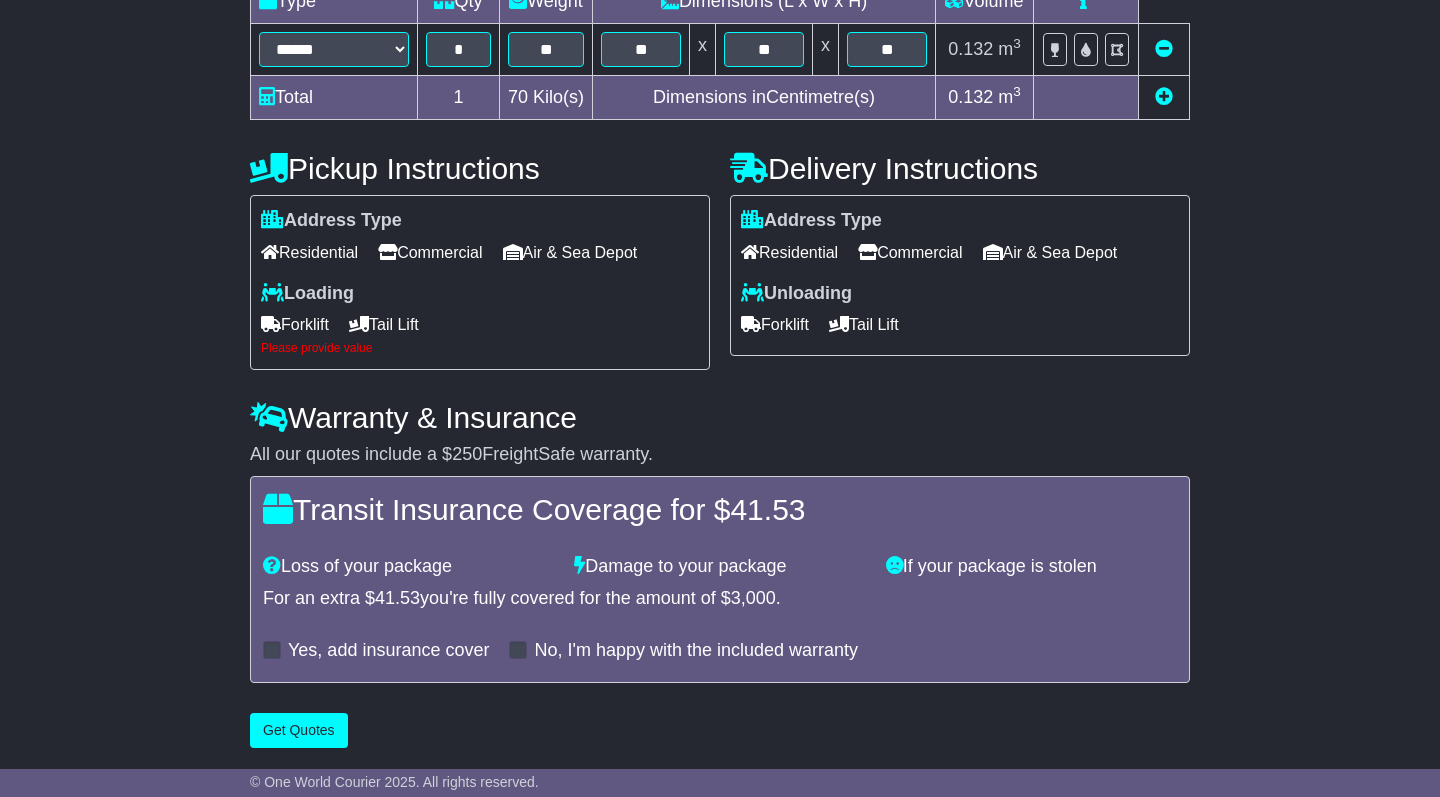 click on "Tail Lift" at bounding box center [384, 324] 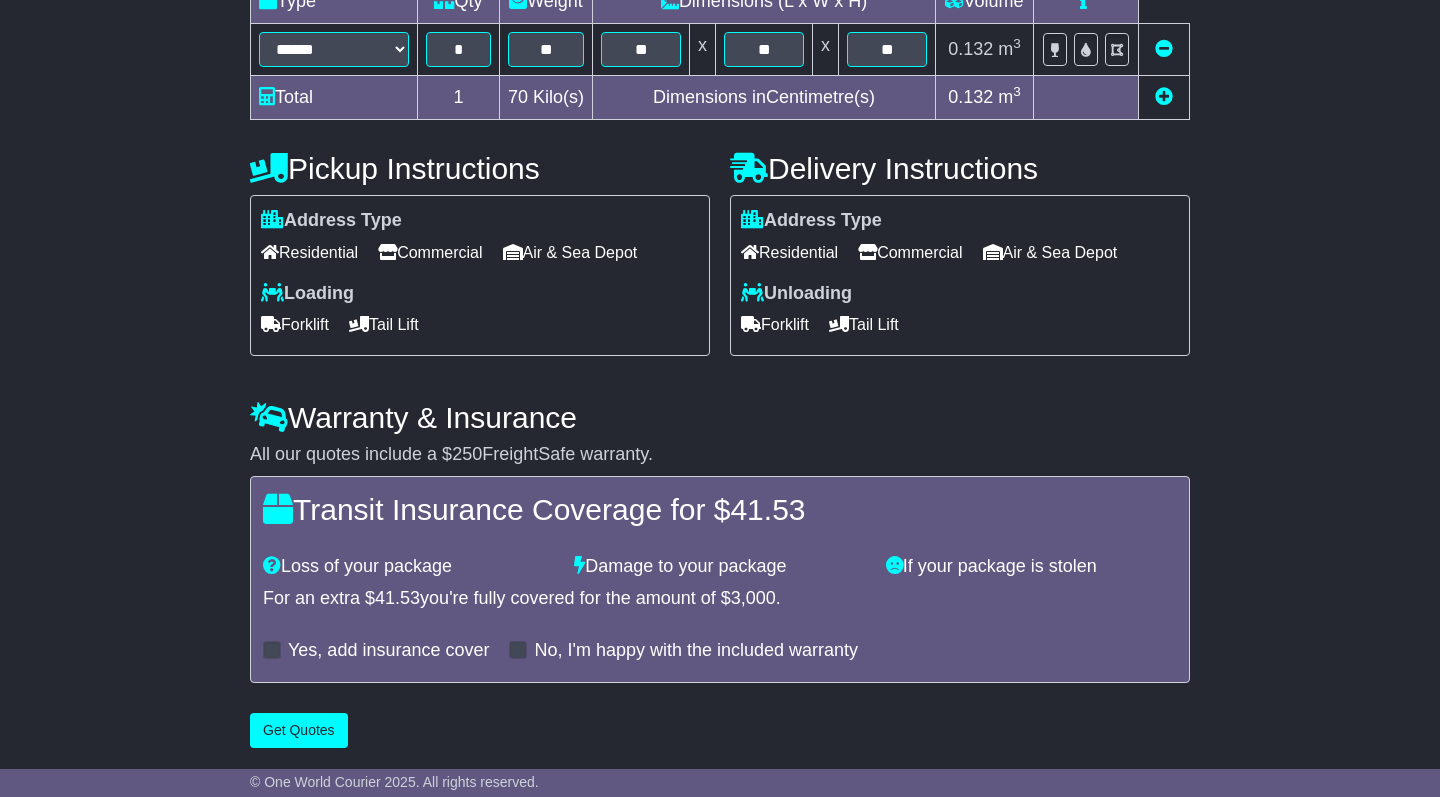 click on "Get Quotes" at bounding box center (299, 730) 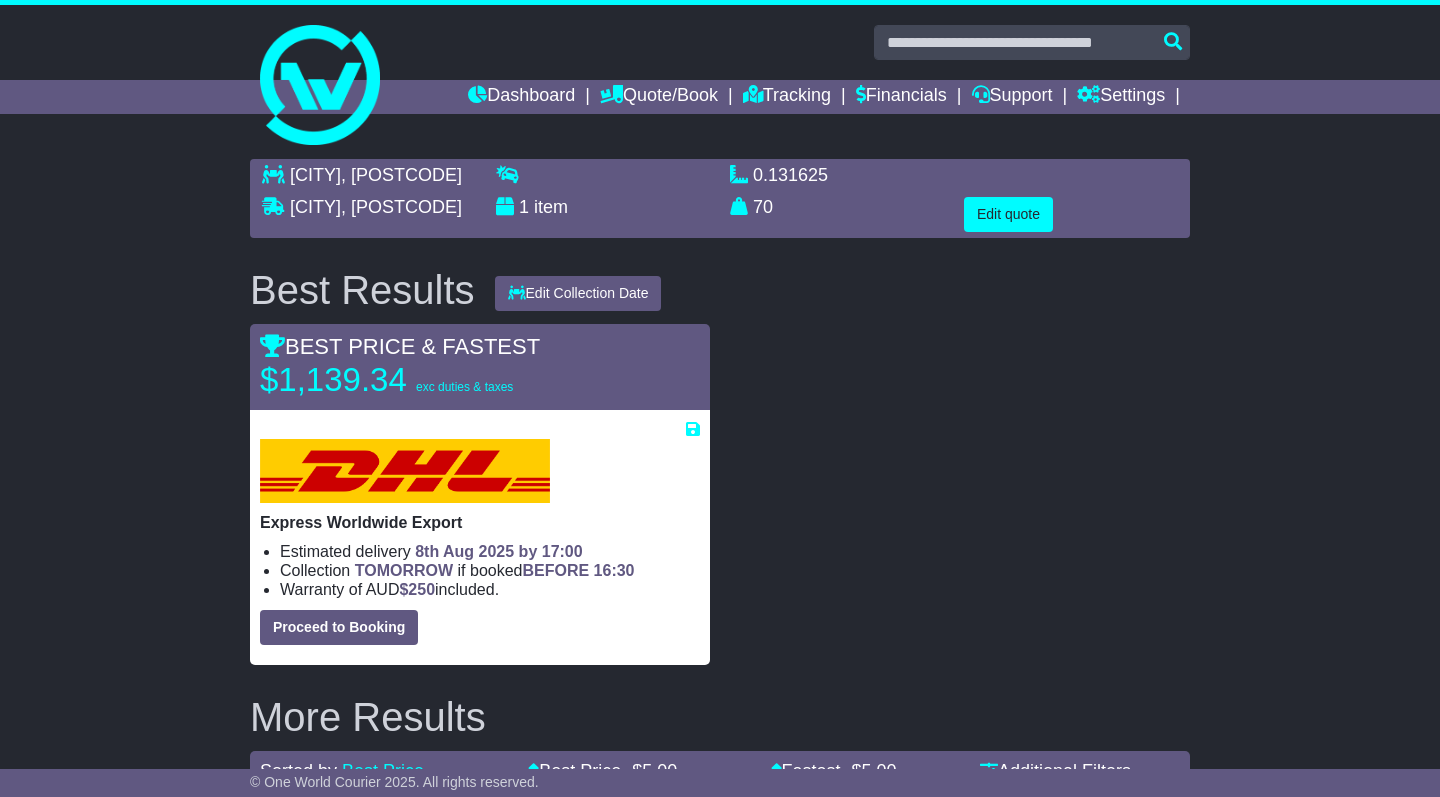 scroll, scrollTop: 0, scrollLeft: 0, axis: both 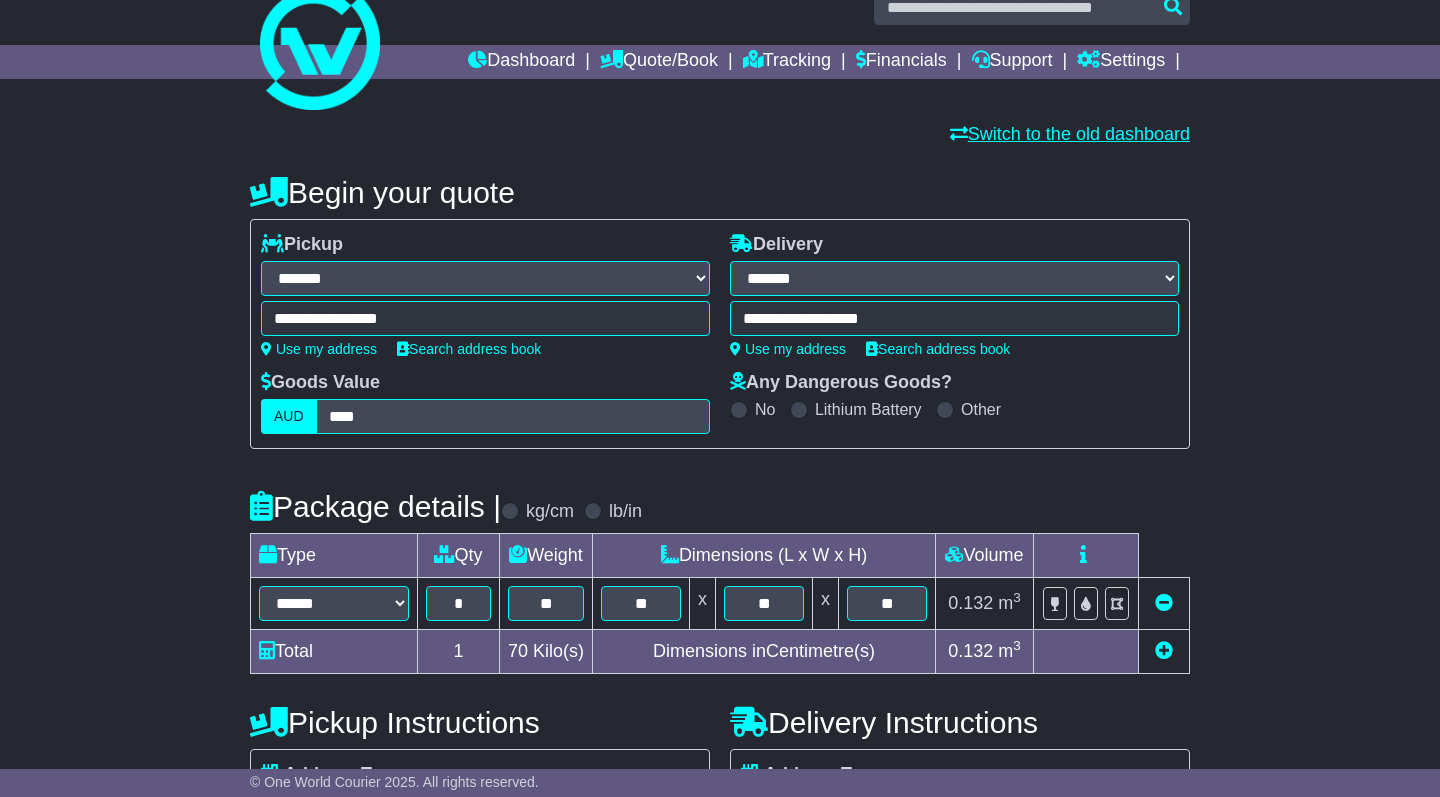 click on "Switch to the old dashboard" at bounding box center [1070, 134] 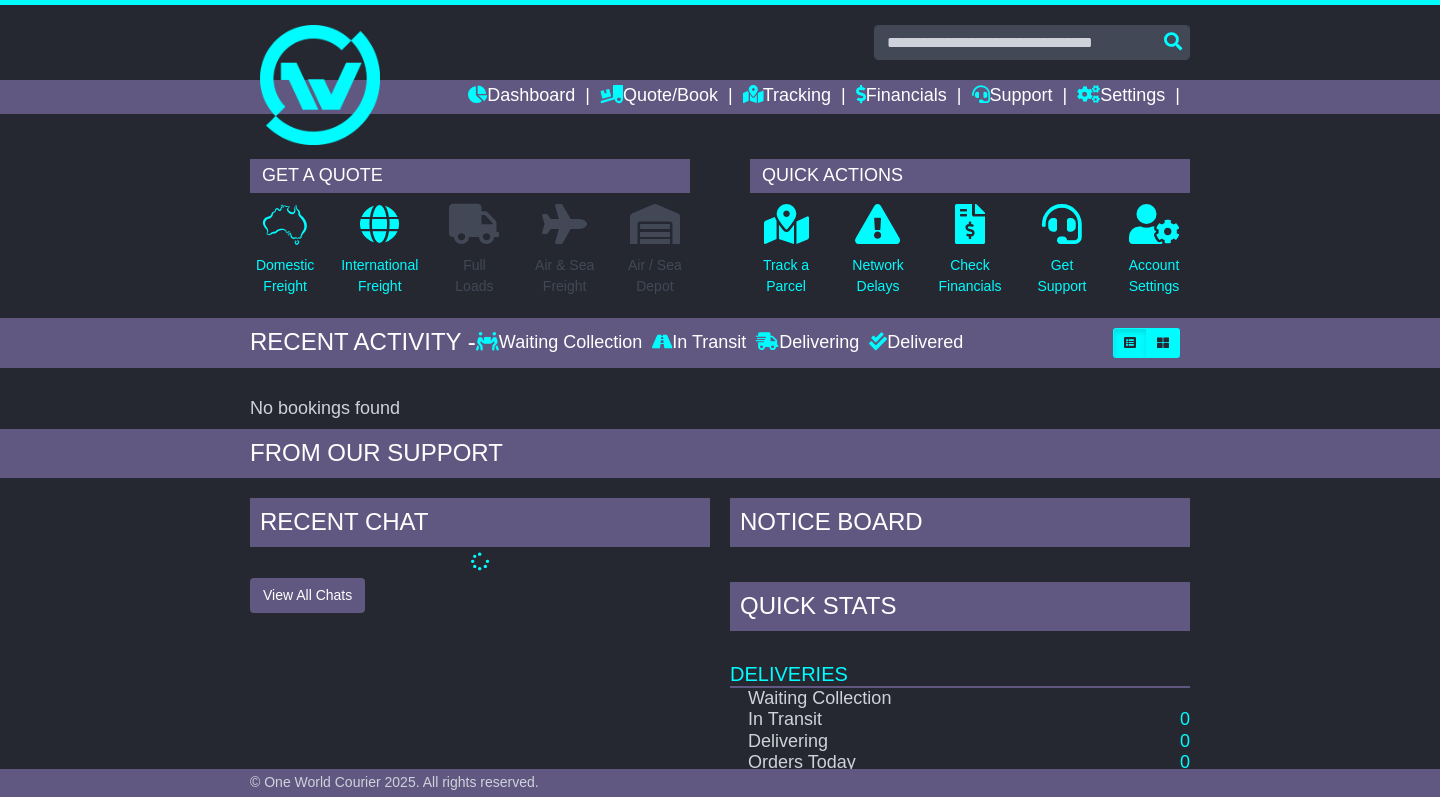 scroll, scrollTop: 0, scrollLeft: 0, axis: both 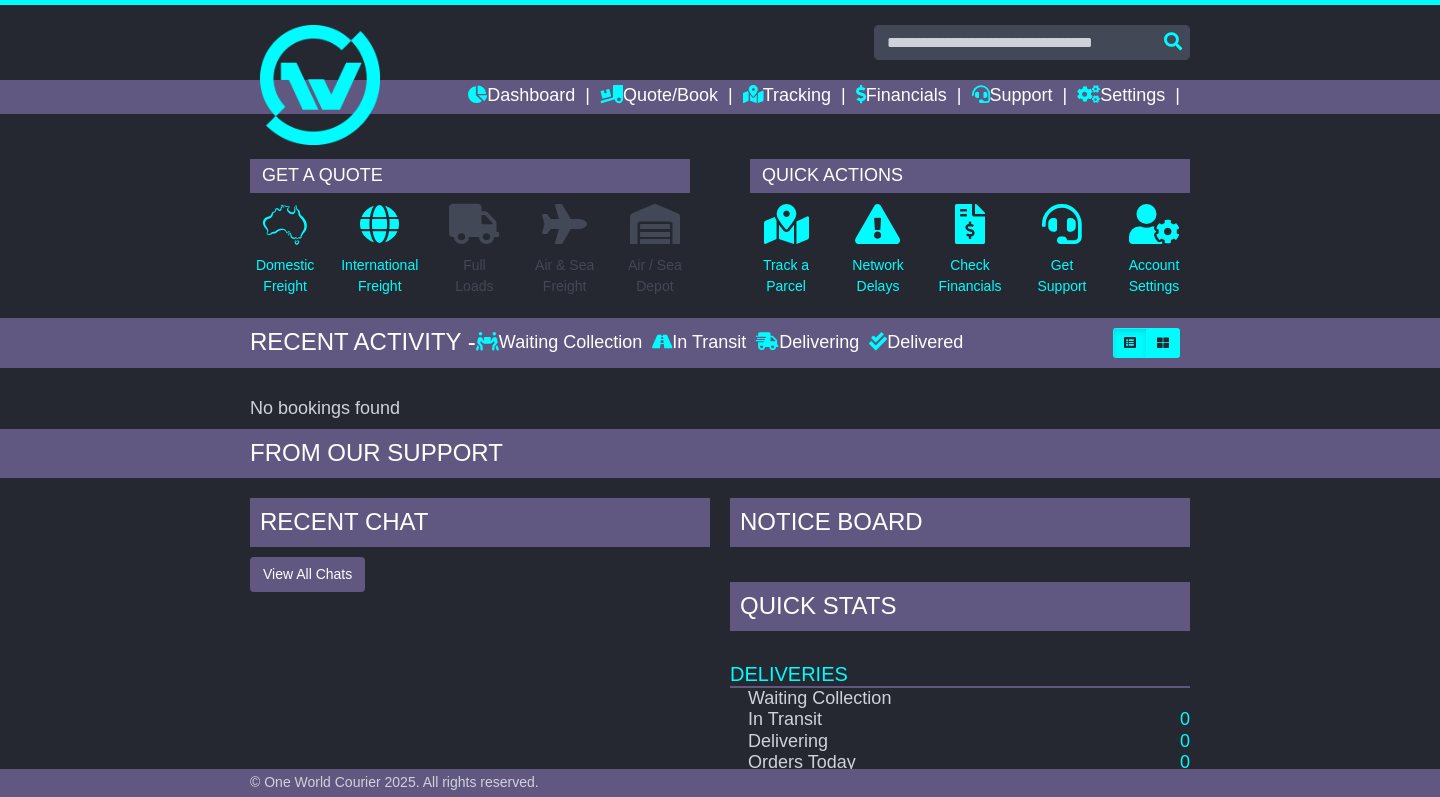 click on "Air & Sea Freight" at bounding box center [564, 276] 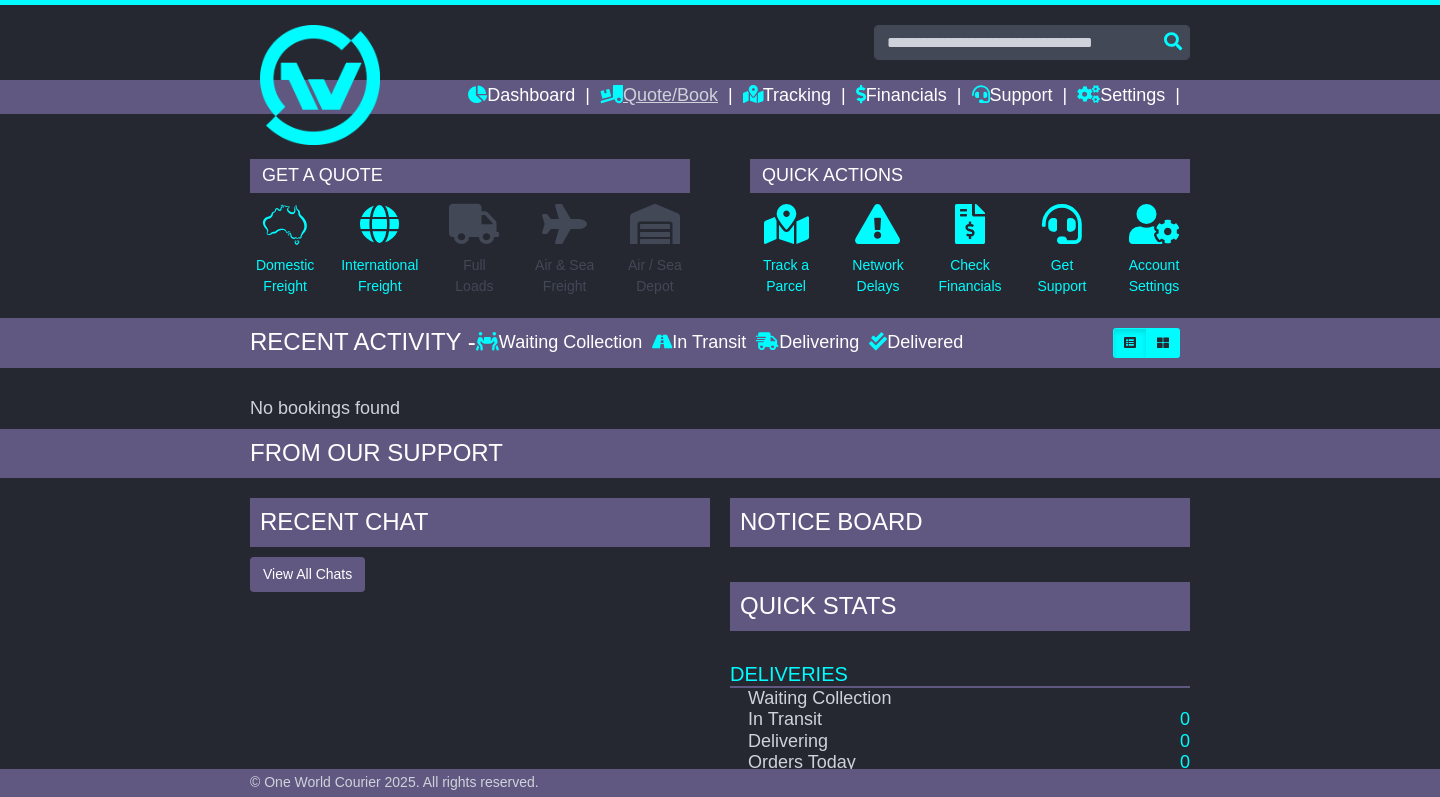 click on "Quote/Book" at bounding box center [659, 97] 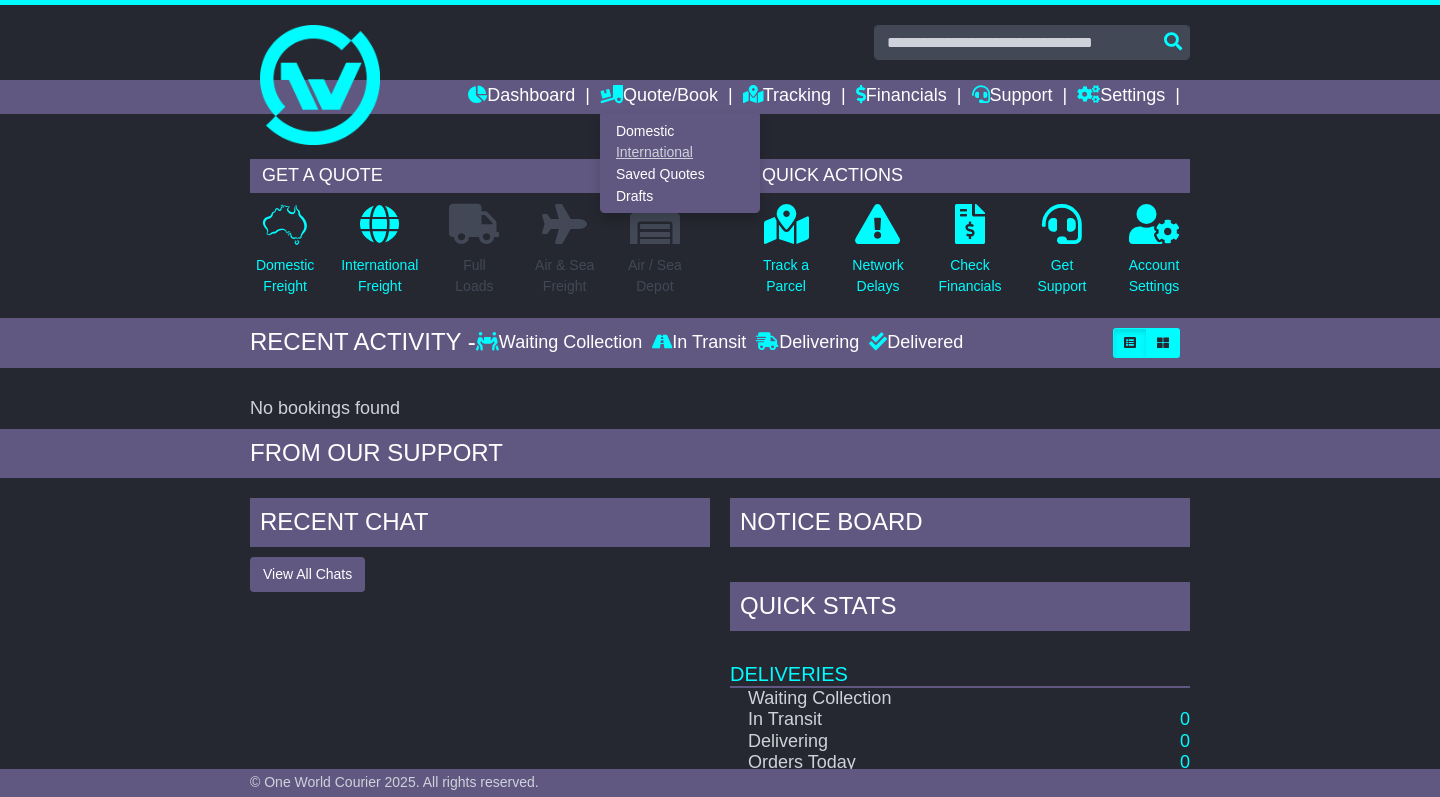 click on "International" at bounding box center [680, 153] 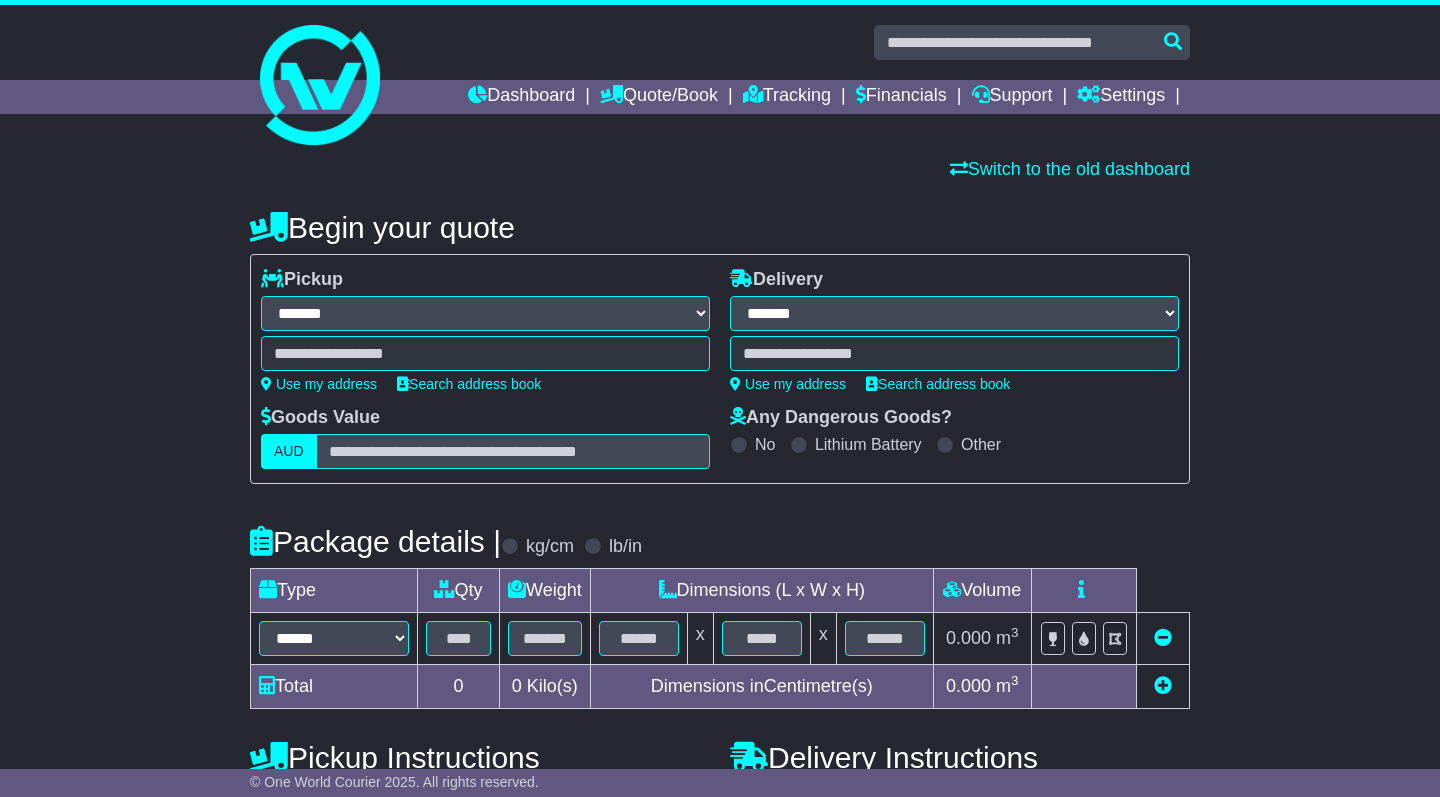 select on "**" 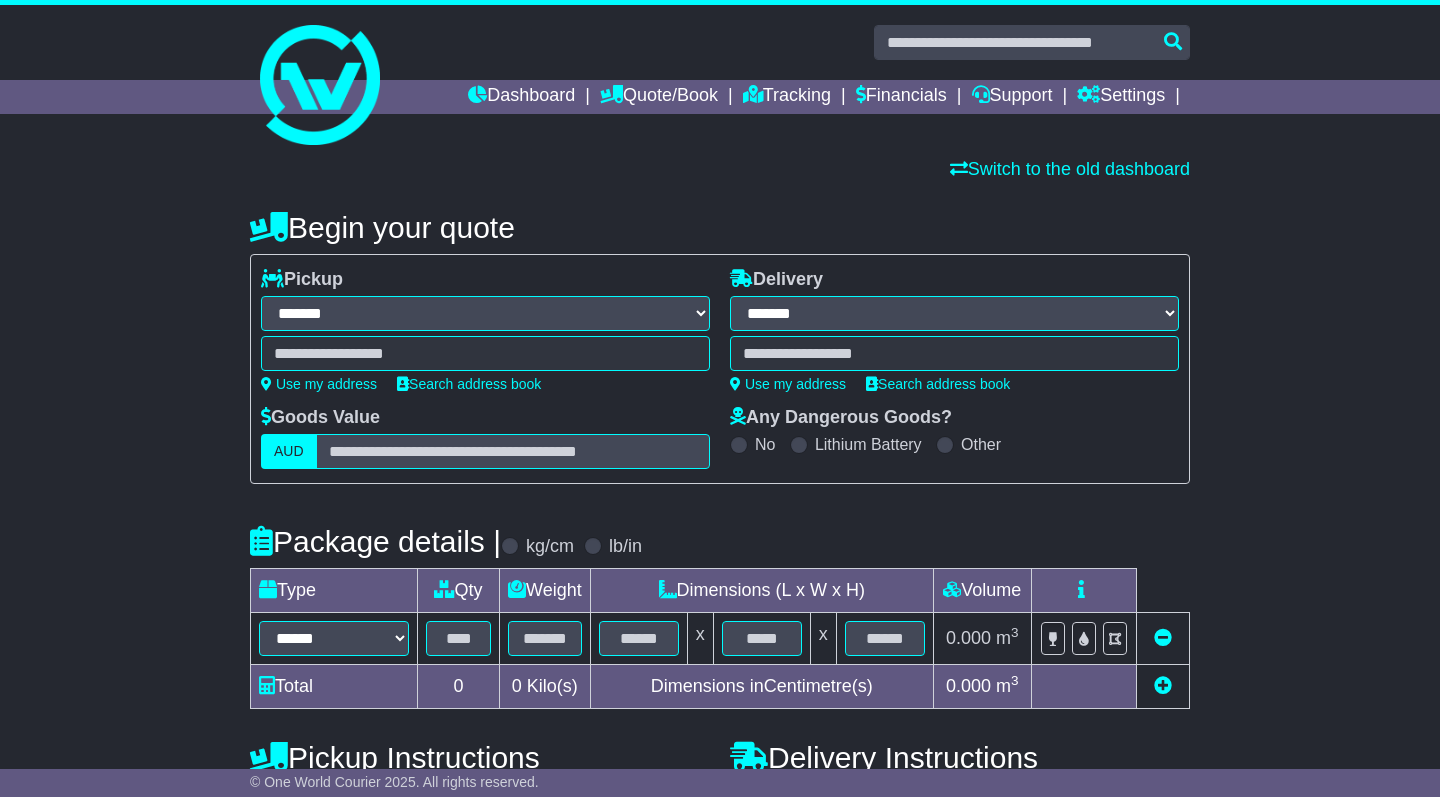 scroll, scrollTop: 0, scrollLeft: 0, axis: both 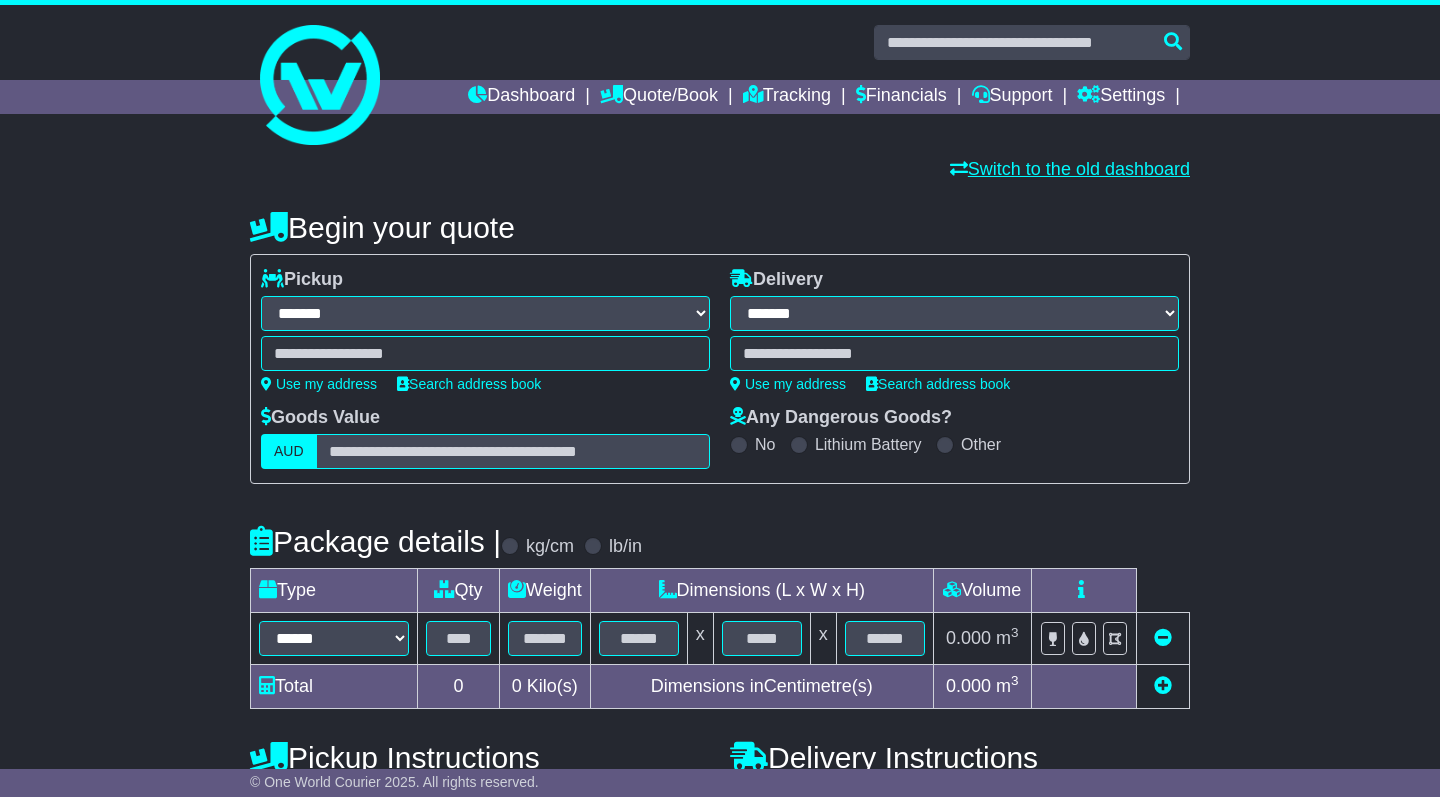 click on "Switch to the old dashboard" at bounding box center (1070, 169) 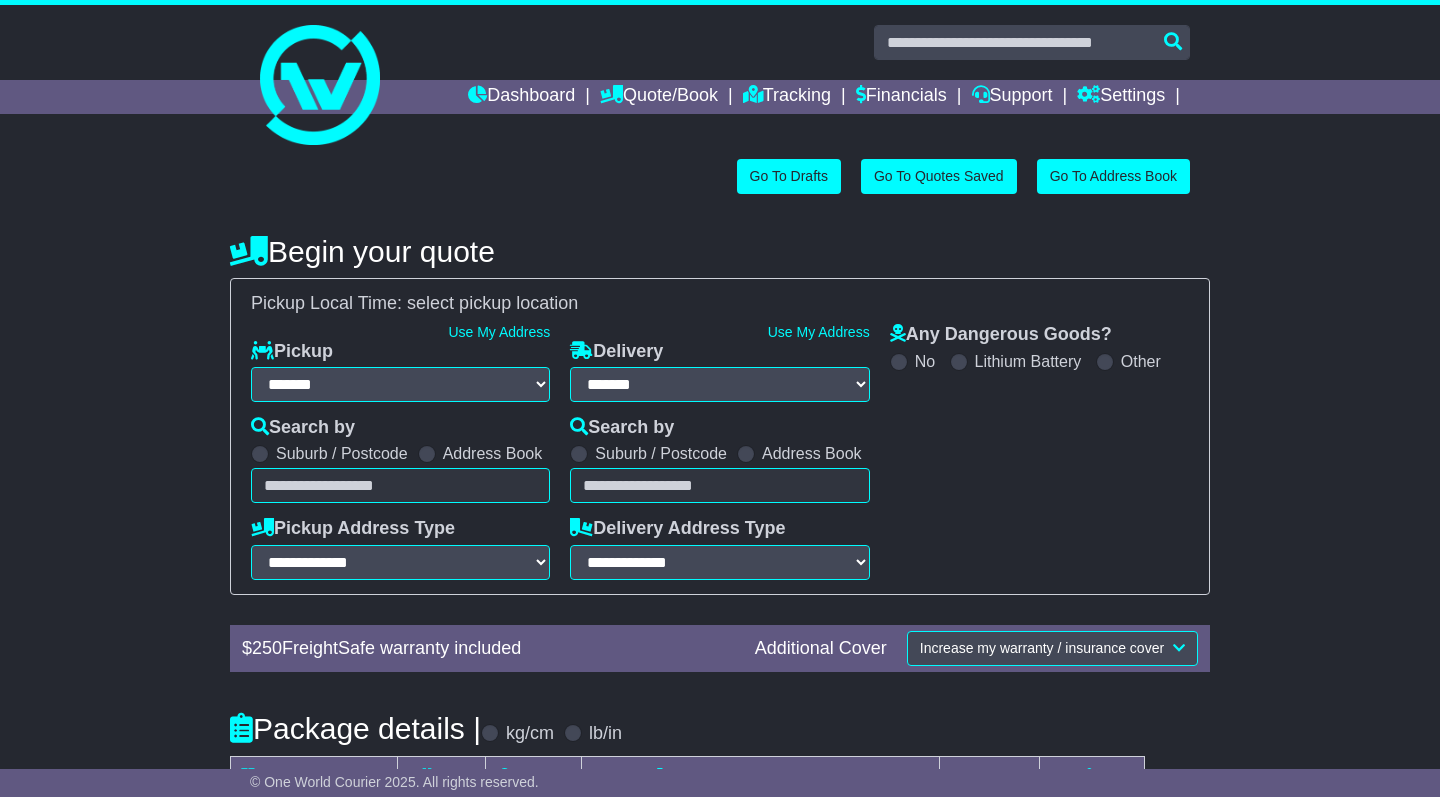 select on "**" 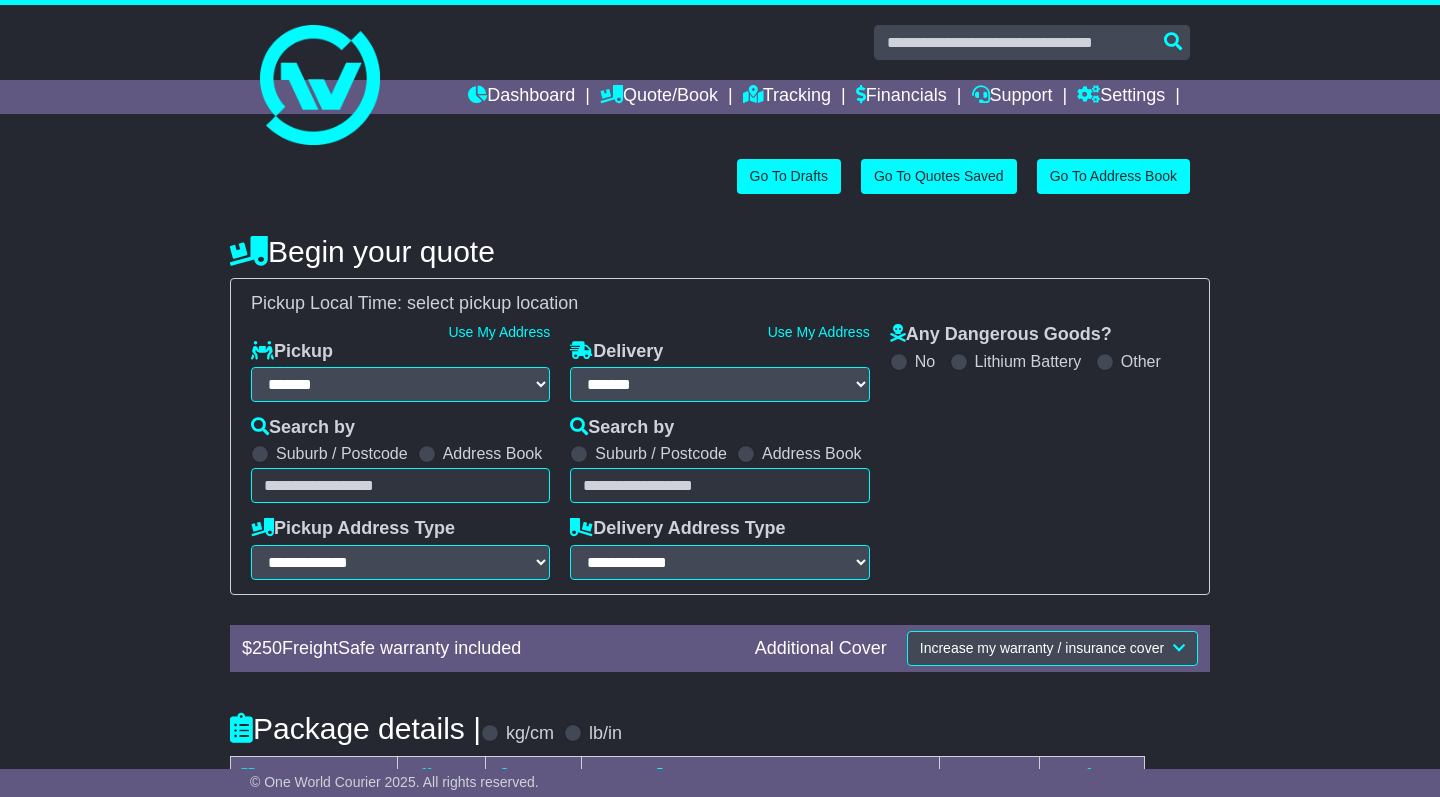 scroll, scrollTop: 20, scrollLeft: 0, axis: vertical 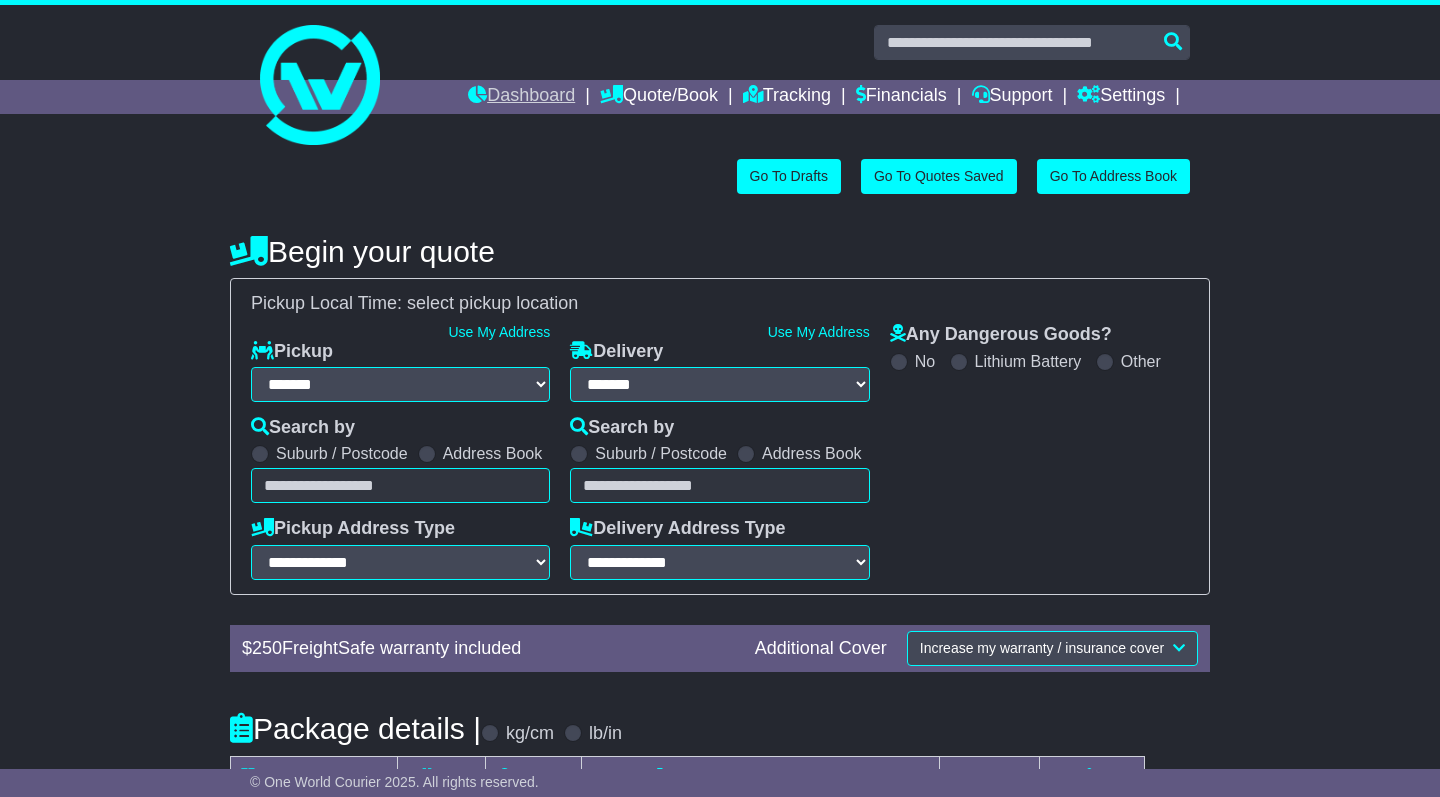click on "Dashboard" at bounding box center (521, 97) 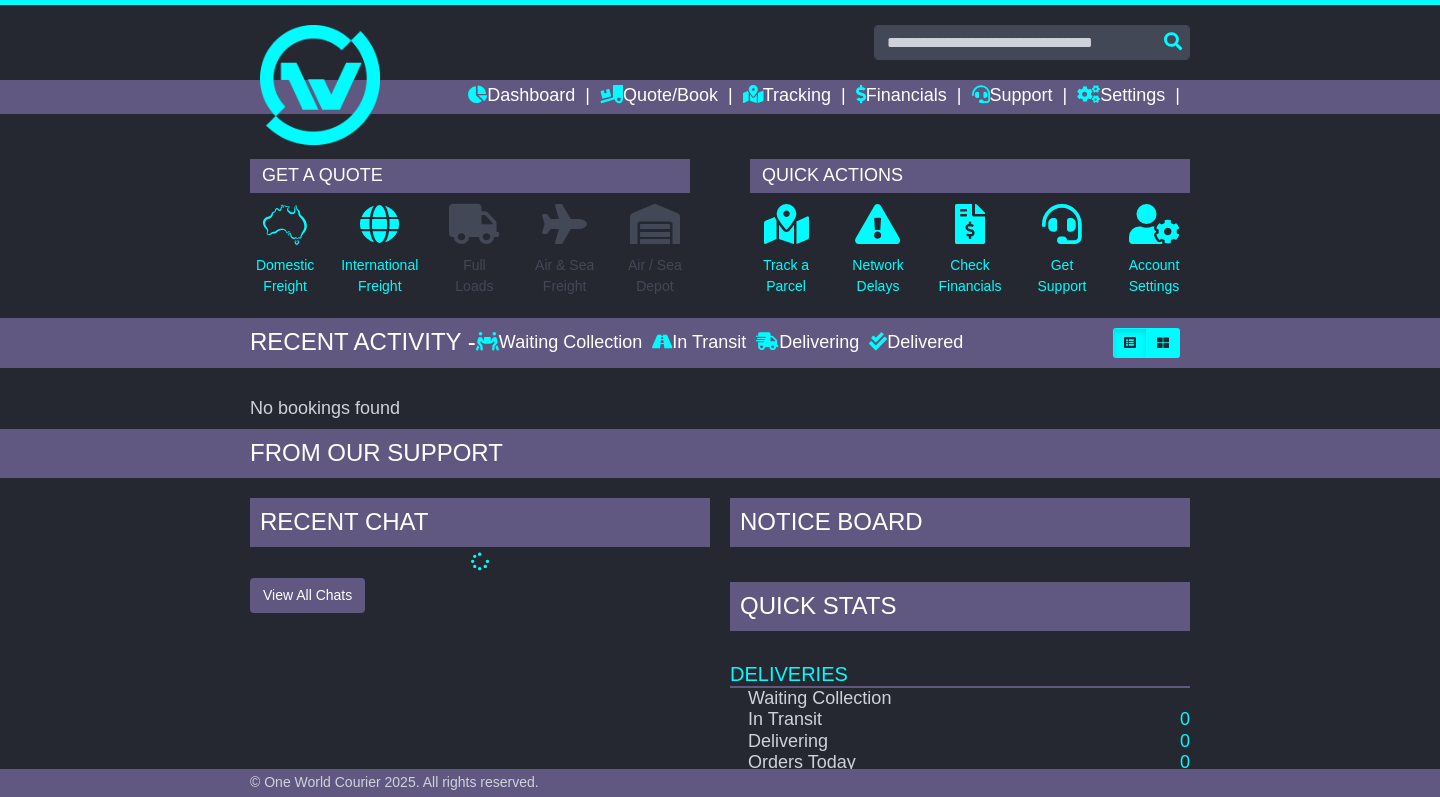 scroll, scrollTop: 0, scrollLeft: 0, axis: both 